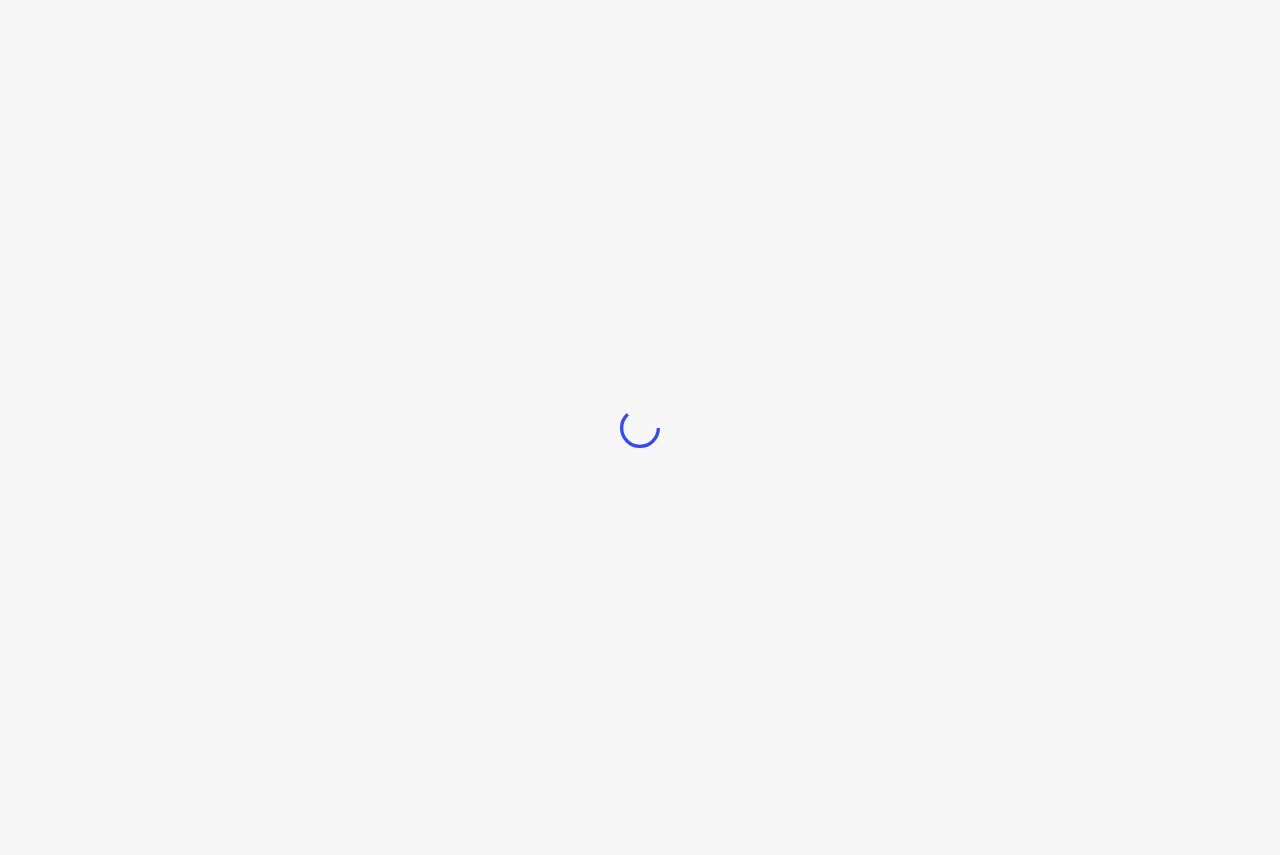 scroll, scrollTop: 0, scrollLeft: 0, axis: both 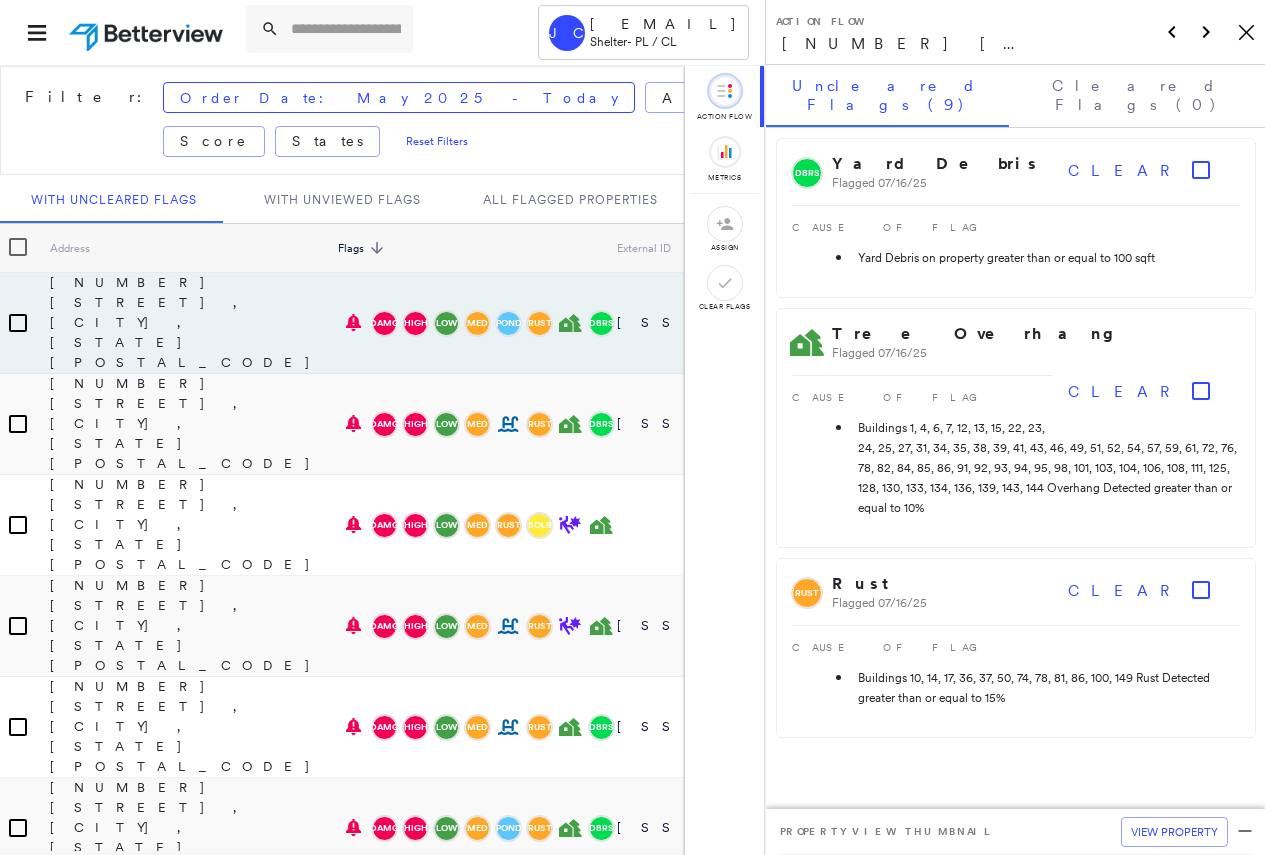 click on "Icon_Closemodal" 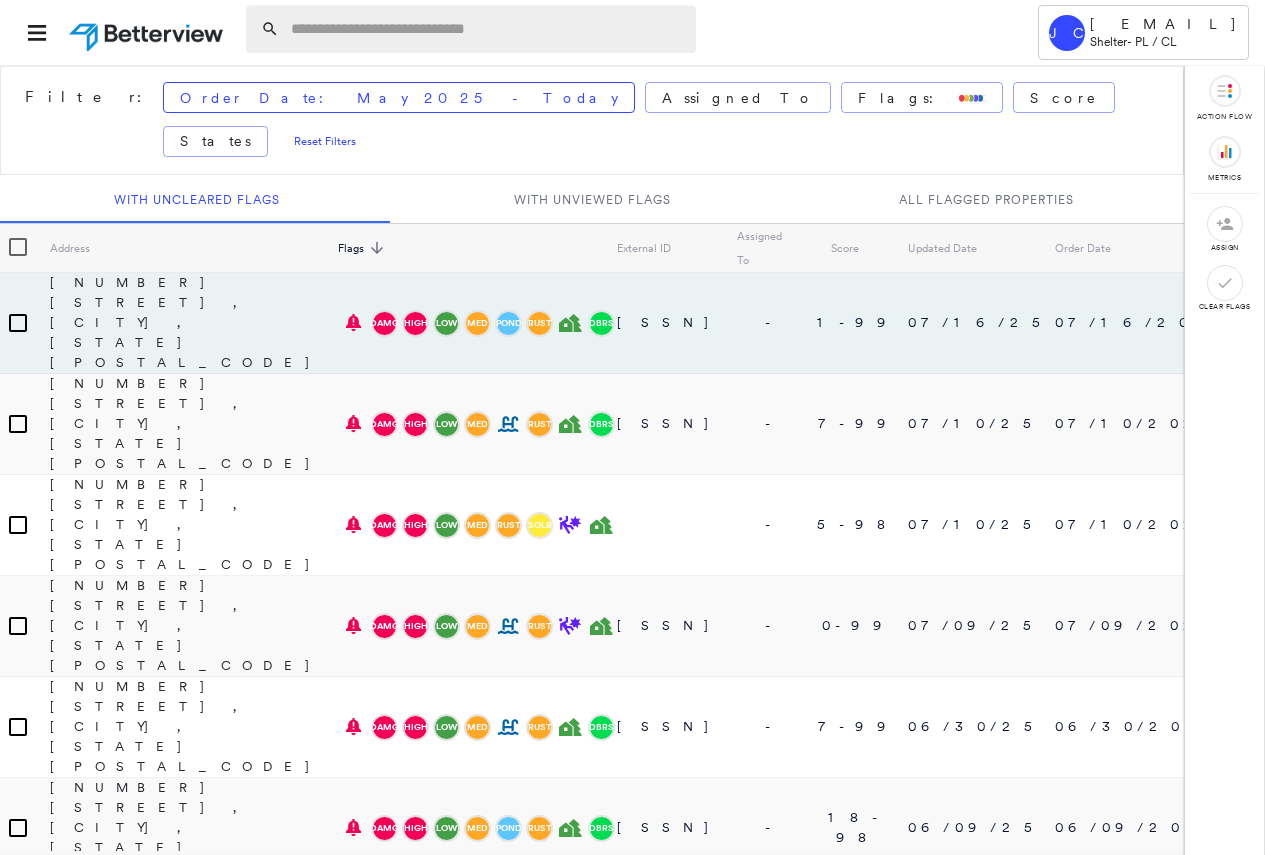 click at bounding box center (487, 29) 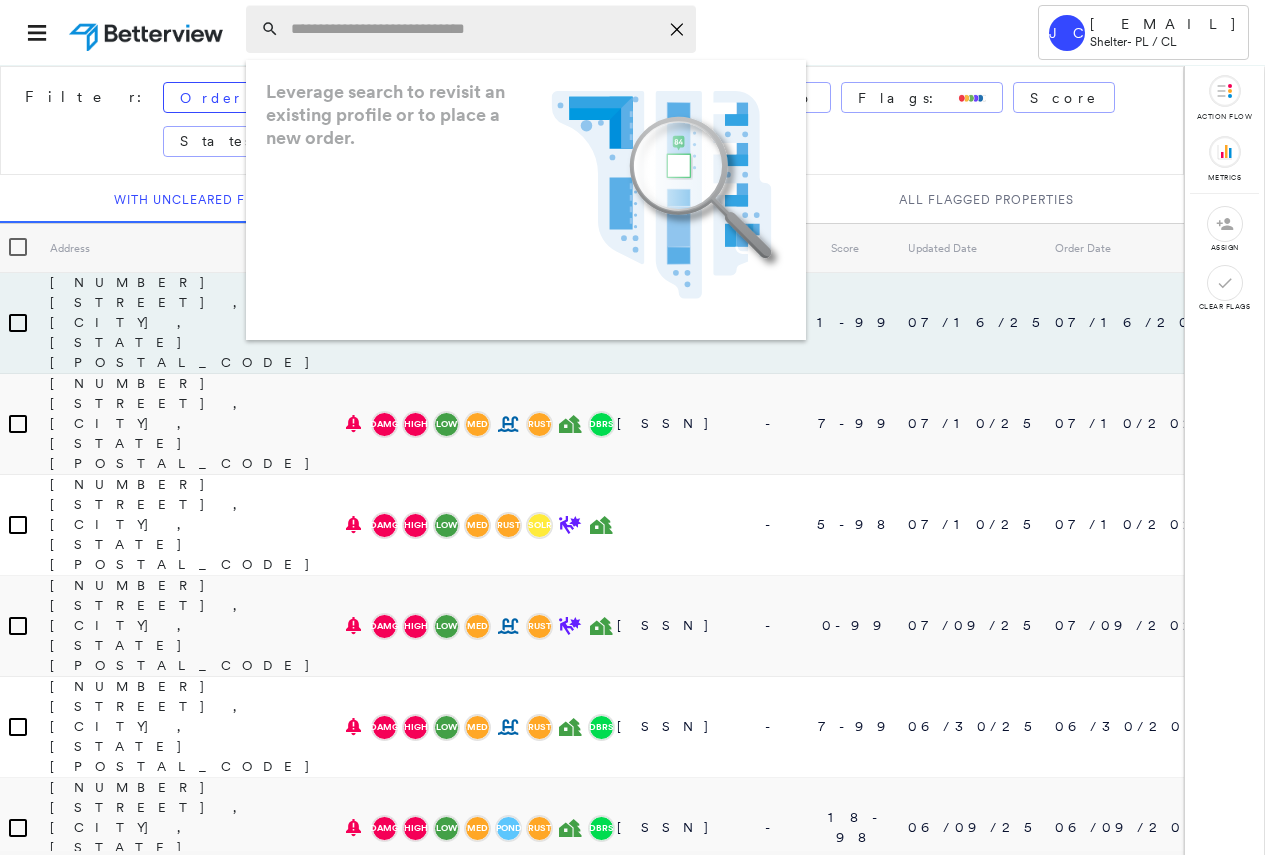 paste on "**********" 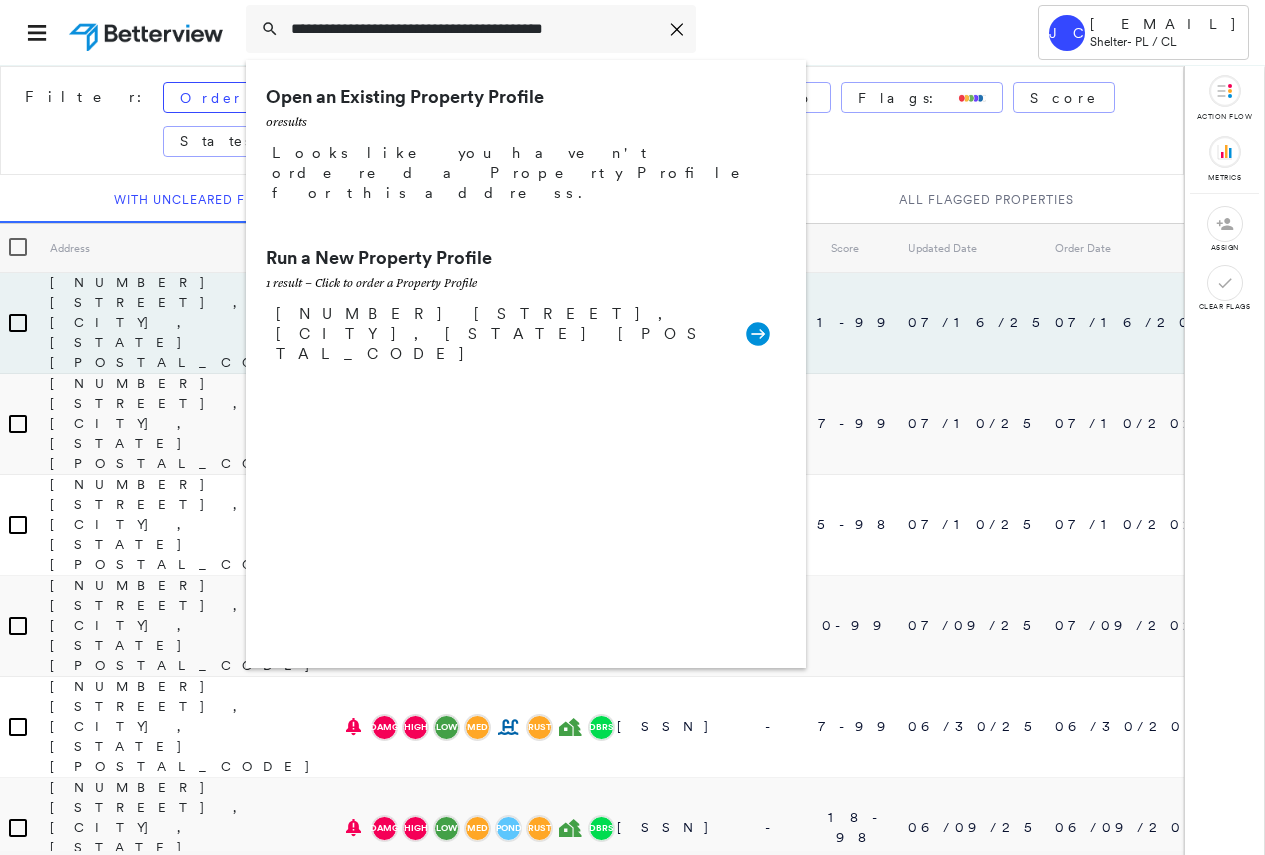 type on "**********" 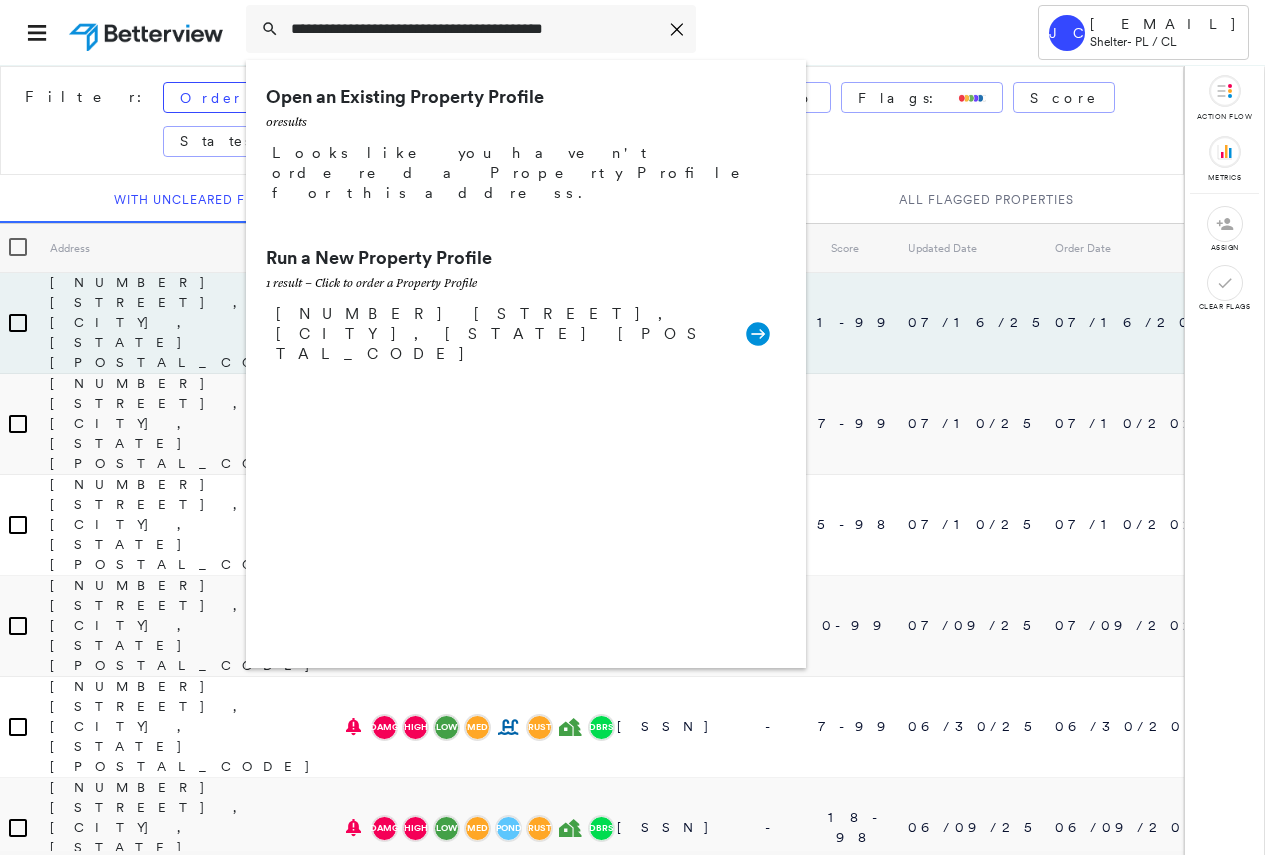 click on "[NUMBER] [STREET], [CITY], [STATE] [POSTAL_CODE]" at bounding box center (523, 334) 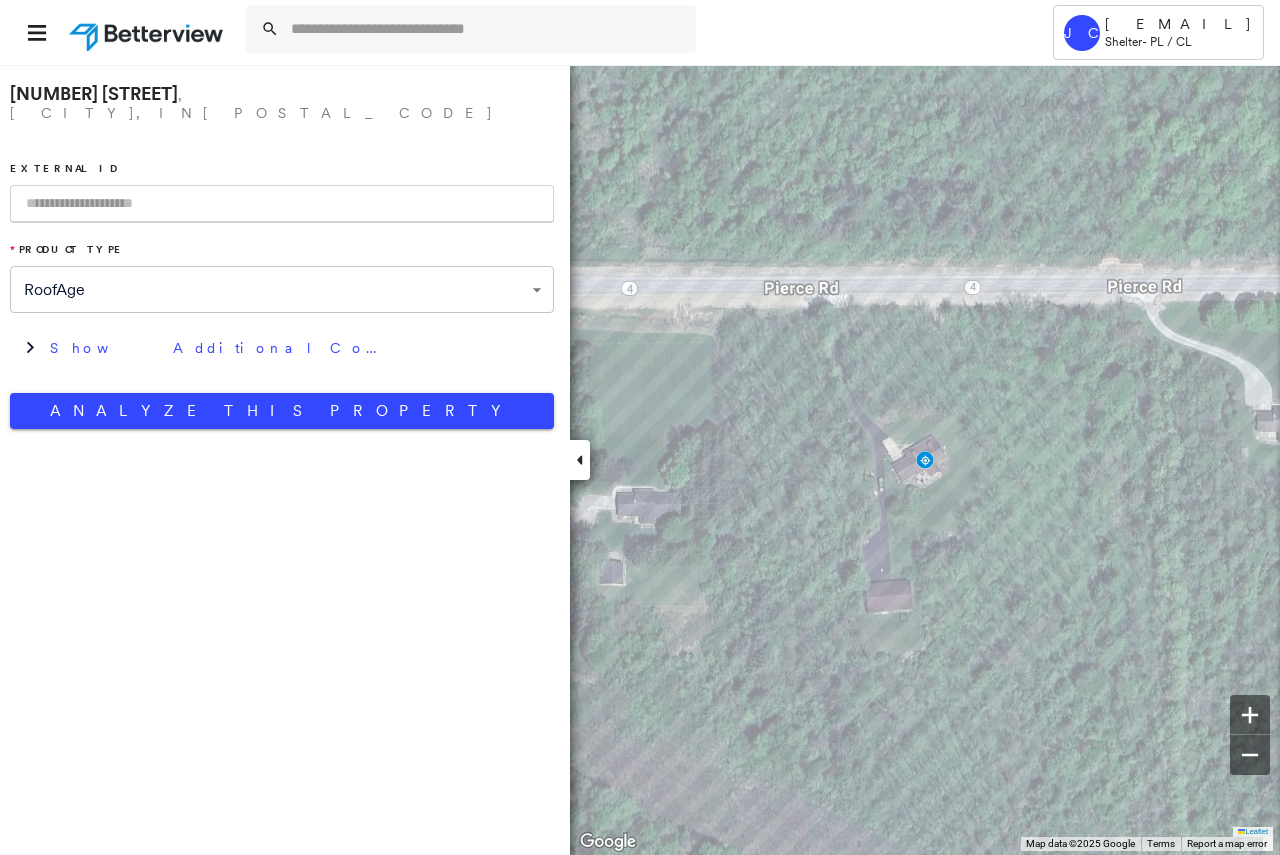 click on "**********" at bounding box center [640, 427] 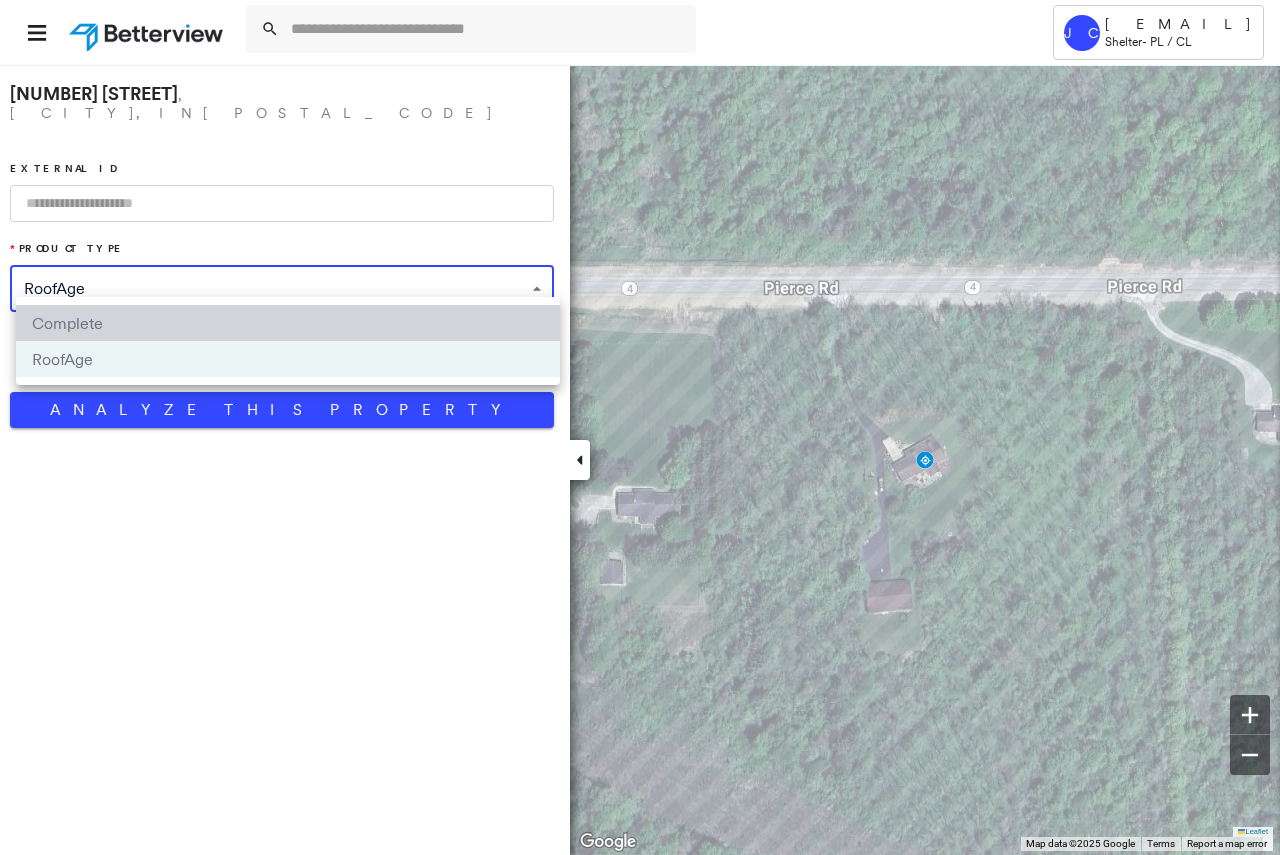 click on "Complete" at bounding box center [288, 323] 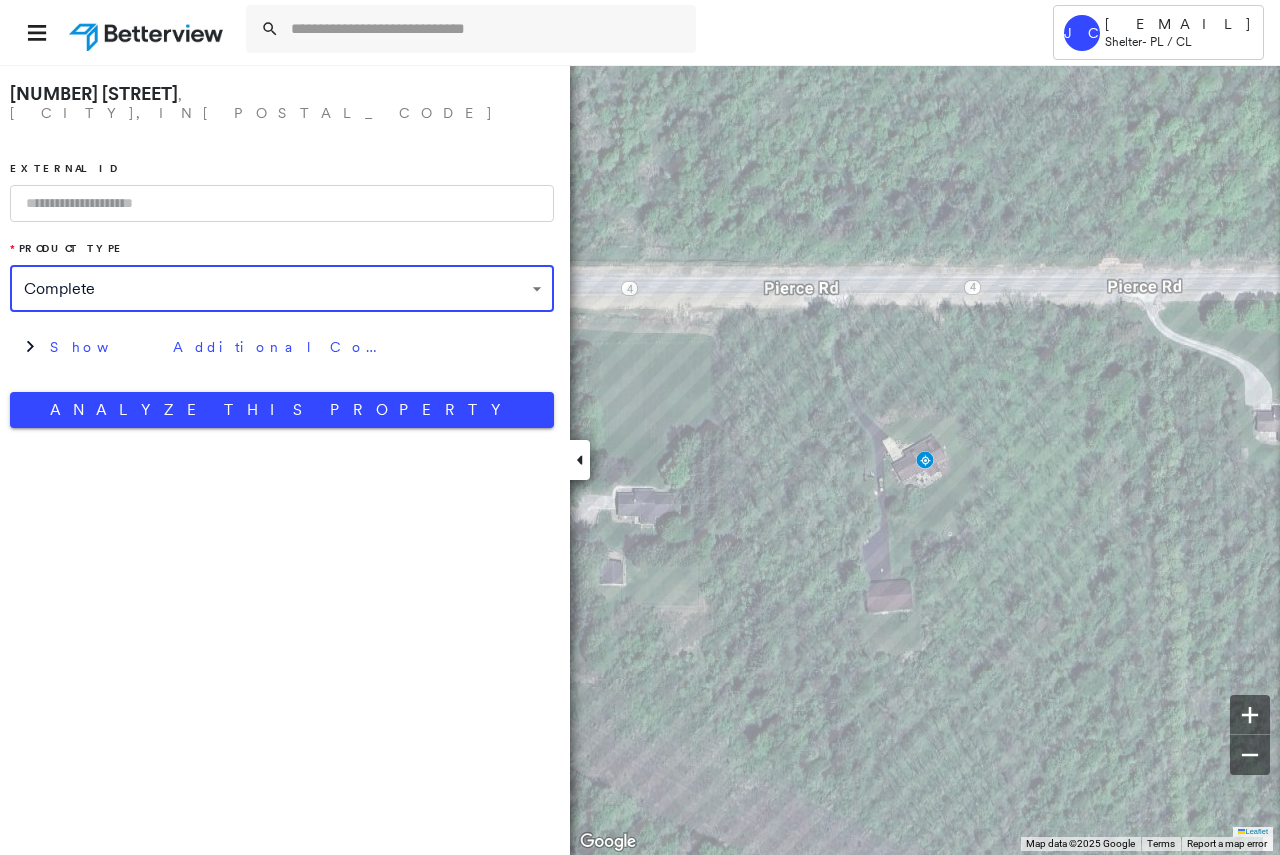 click at bounding box center [282, 203] 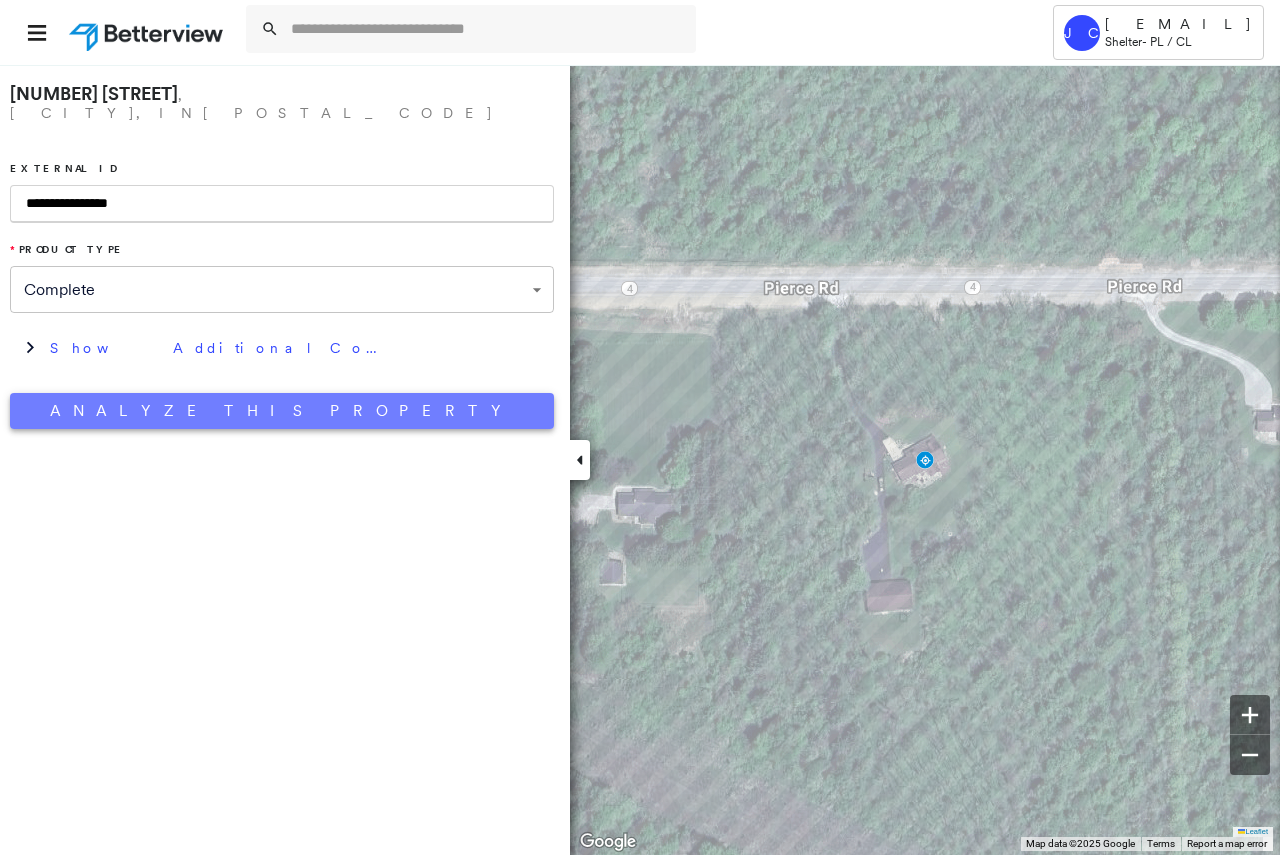 type on "**********" 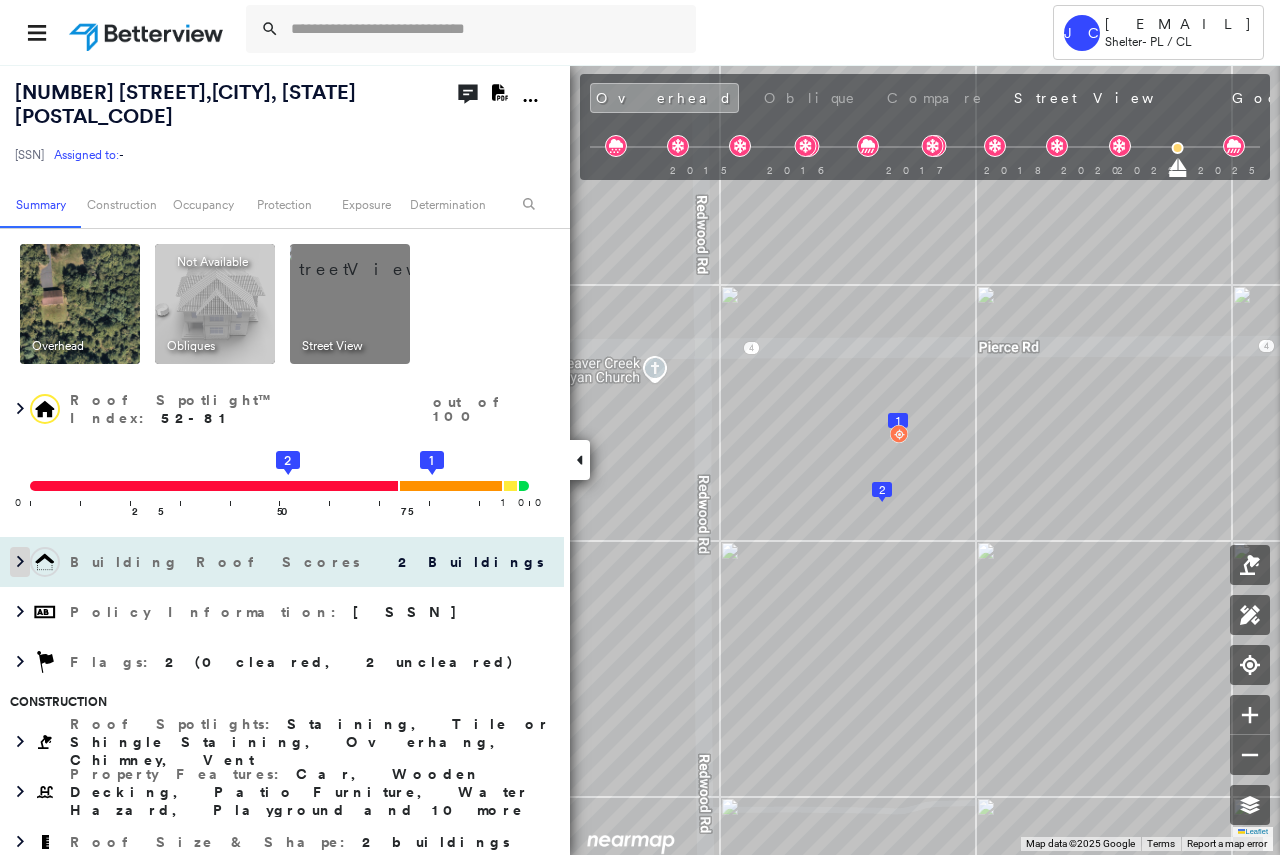 click 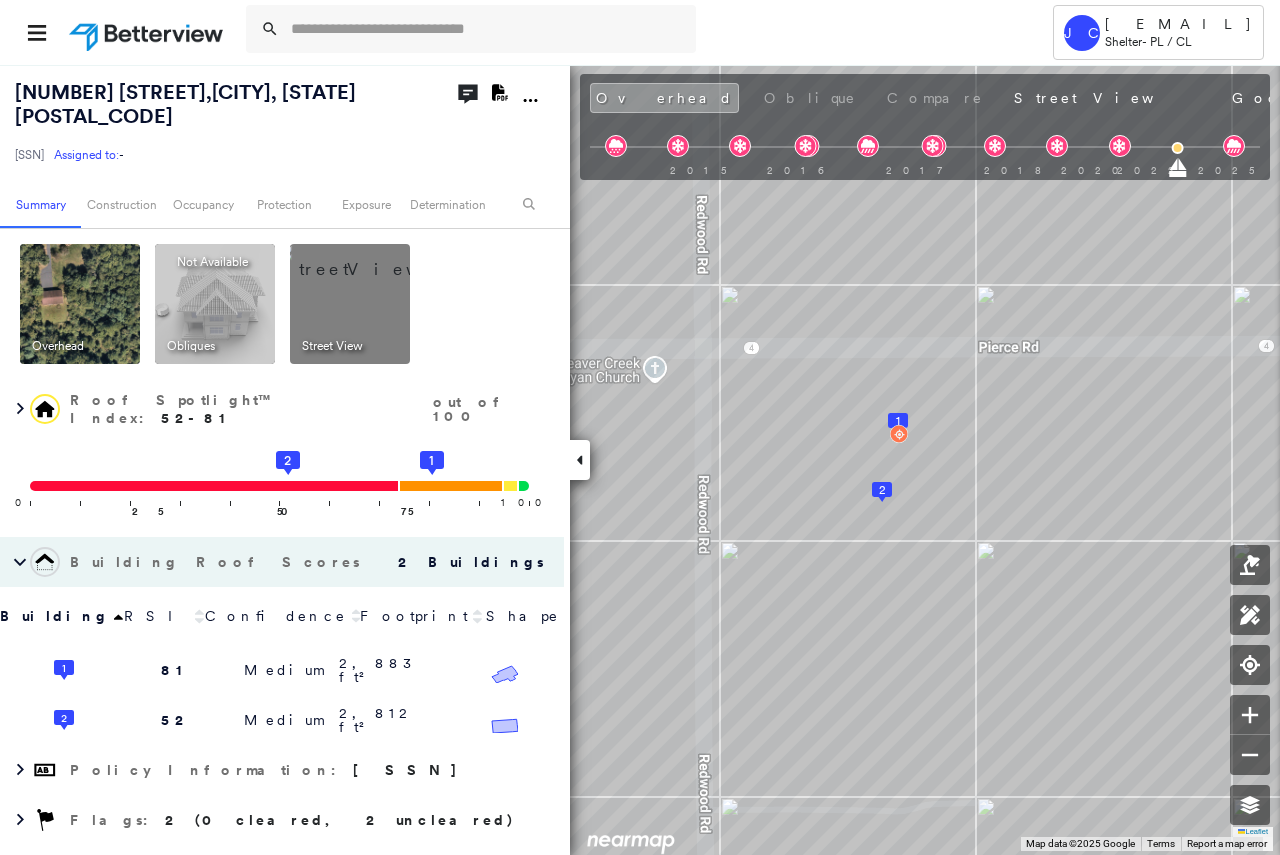click at bounding box center [374, 259] 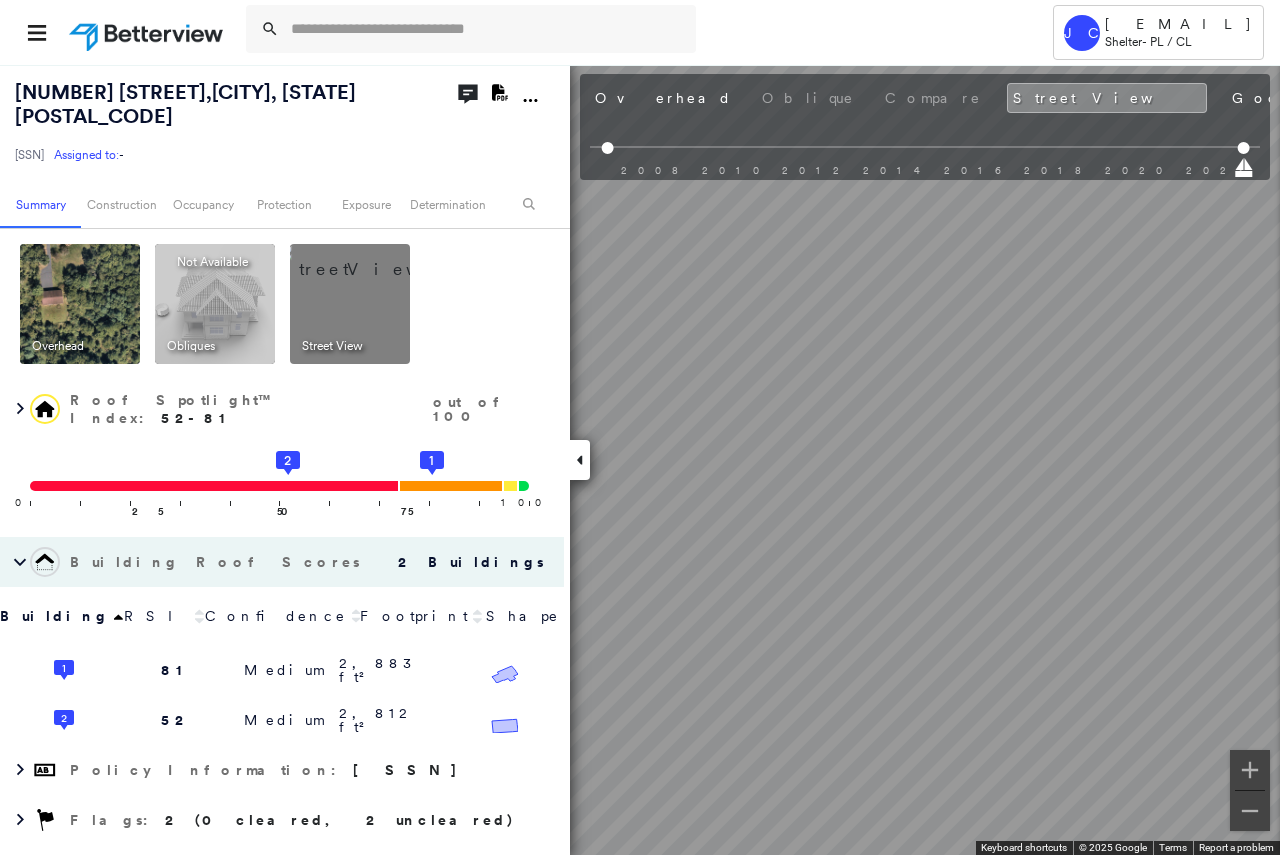 click at bounding box center (80, 304) 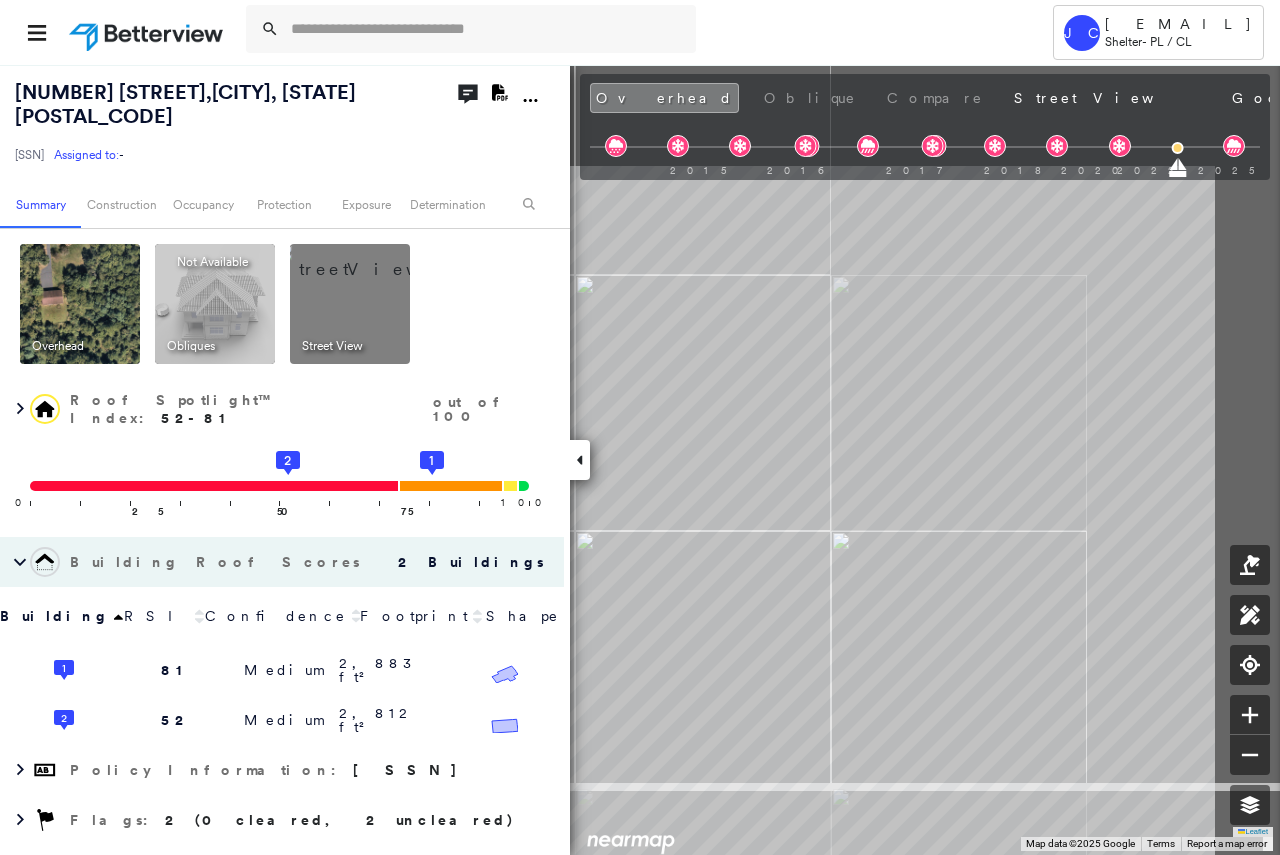 click on "26874  State Road 4  ,  North Liberty, IN 46554 13-71-11317543-1 Assigned to:  - Assigned to:  - 13-71-11317543-1 Assigned to:  - Open Comments Download PDF Report Summary Construction Occupancy Protection Exposure Determination Overhead Obliques Not Available ; Street View Roof Spotlight™ Index :  52-81 out of 100 0 100 25 50 75 2 1 Building Roof Scores 2 Buildings Building RSI Confidence Footprint Shape 1 81 Medium 2,883 ft² Shape: Gable Ratio: 88% Material: Asphalt Shingle Ratio: 99% Slope: 38  degrees    (Moderate) Height: 24  (1 - 2 Story) Square Footage: 2,883 ft² Staining Minor  ( 8%,  228 ft² ) 2 52 Medium 2,812 ft² Shape: Gable Ratio: 91% Material: Asphalt Shingle Ratio: 98% Slope: 17  degrees    (Low) Height: 22  (1 Story) Square Footage: 2,812 ft² Overhang Low  ( 6%,  161 ft² ) Staining Prevalent  ( 59%,  1,662 ft² ) Policy Information :  13-71-11317543-1 Flags :  2 (0 cleared, 2 uncleared) Construction Roof Spotlights :  Staining, Tile or Shingle Staining, Overhang, Chimney, Vent :  :  1" at bounding box center [640, 459] 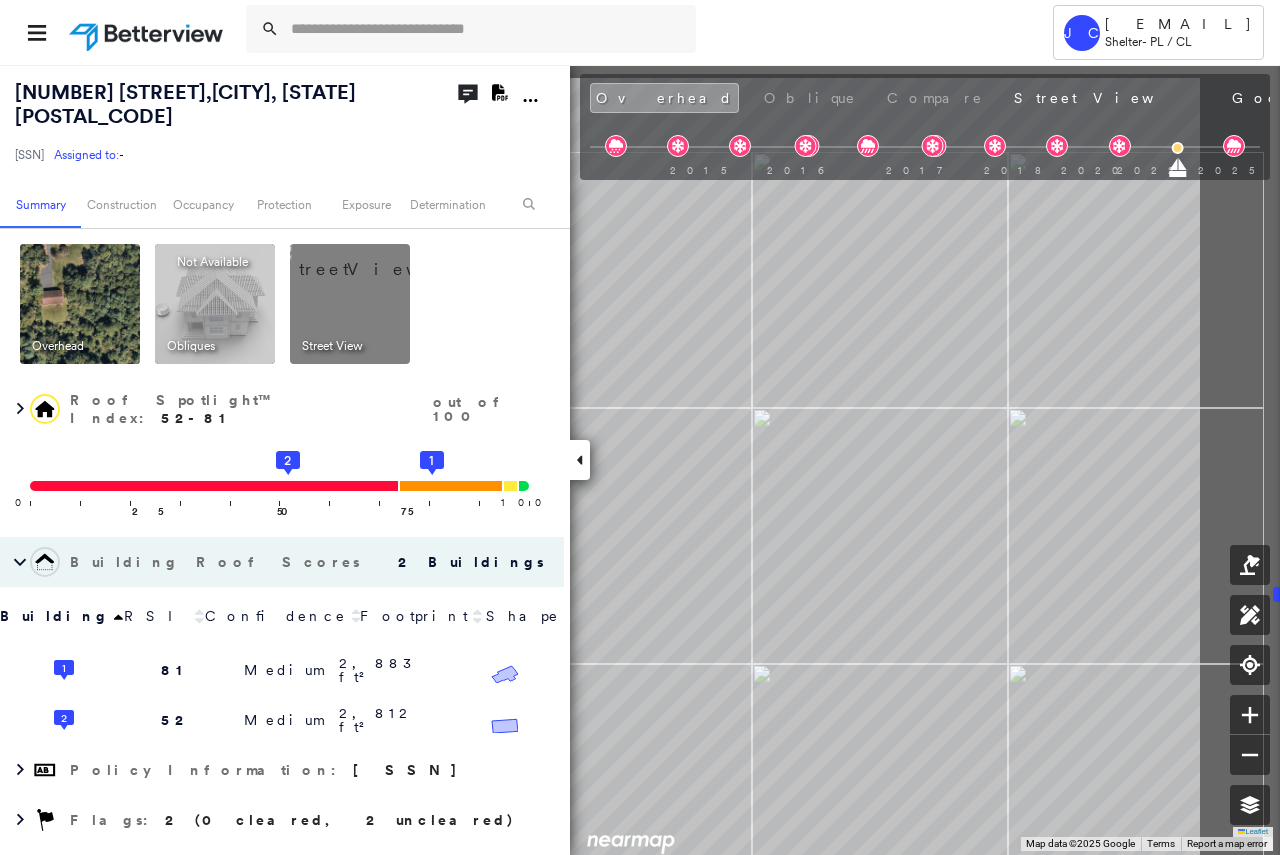 click on "26874  State Road 4  ,  North Liberty, IN 46554 13-71-11317543-1 Assigned to:  - Assigned to:  - 13-71-11317543-1 Assigned to:  - Open Comments Download PDF Report Summary Construction Occupancy Protection Exposure Determination Overhead Obliques Not Available ; Street View Roof Spotlight™ Index :  52-81 out of 100 0 100 25 50 75 2 1 Building Roof Scores 2 Buildings Building RSI Confidence Footprint Shape 1 81 Medium 2,883 ft² Shape: Gable Ratio: 88% Material: Asphalt Shingle Ratio: 99% Slope: 38  degrees    (Moderate) Height: 24  (1 - 2 Story) Square Footage: 2,883 ft² Staining Minor  ( 8%,  228 ft² ) 2 52 Medium 2,812 ft² Shape: Gable Ratio: 91% Material: Asphalt Shingle Ratio: 98% Slope: 17  degrees    (Low) Height: 22  (1 Story) Square Footage: 2,812 ft² Overhang Low  ( 6%,  161 ft² ) Staining Prevalent  ( 59%,  1,662 ft² ) Policy Information :  13-71-11317543-1 Flags :  2 (0 cleared, 2 uncleared) Construction Roof Spotlights :  Staining, Tile or Shingle Staining, Overhang, Chimney, Vent :  :  1" at bounding box center (640, 459) 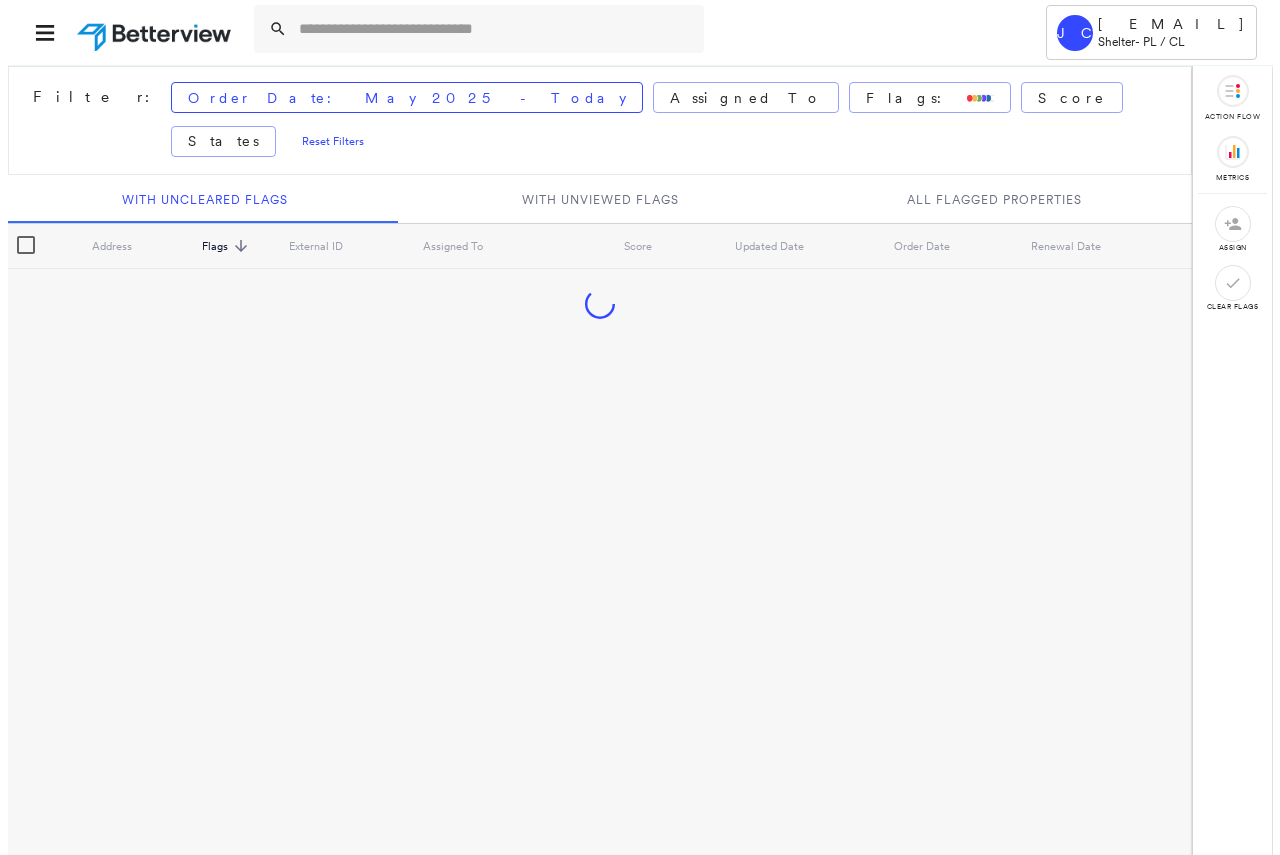 scroll, scrollTop: 0, scrollLeft: 0, axis: both 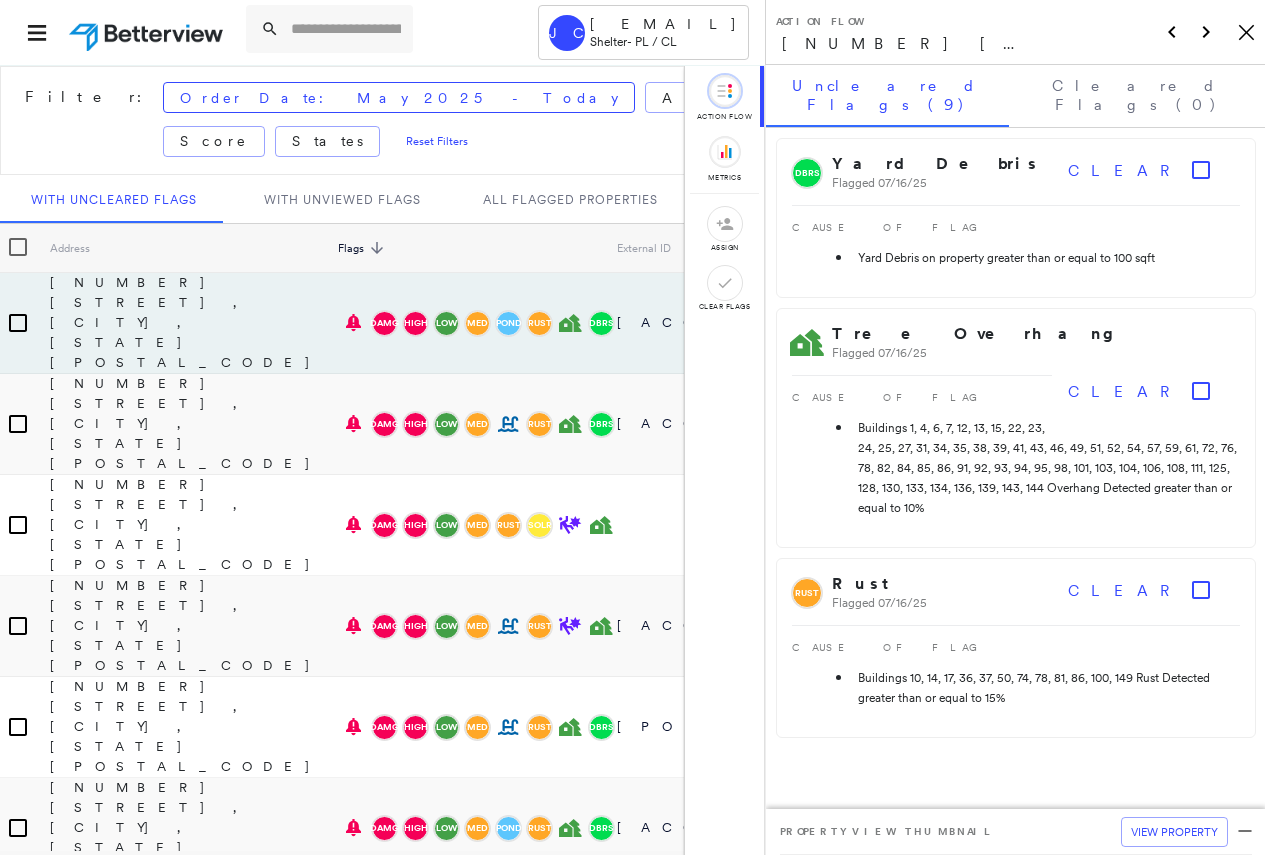 click on "Icon_Closemodal" 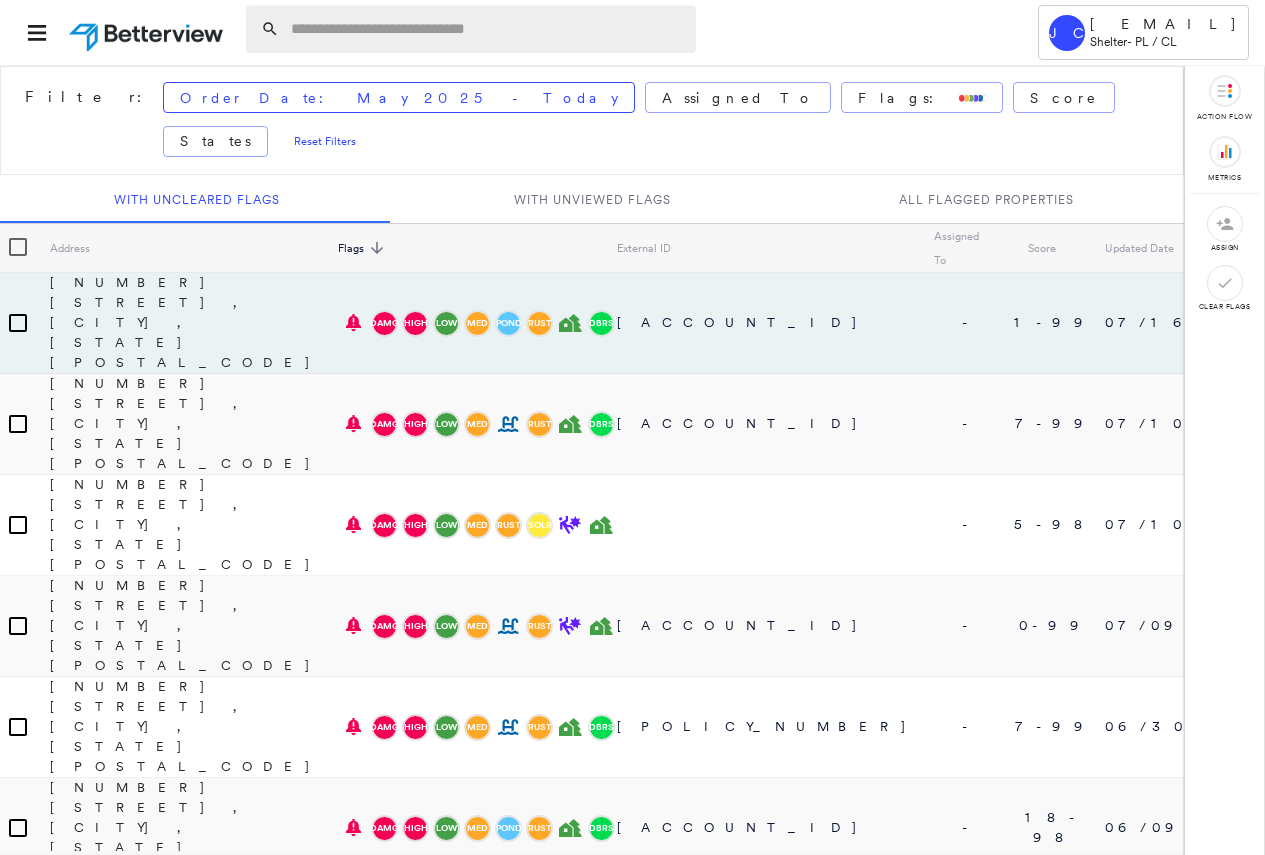 click at bounding box center [487, 29] 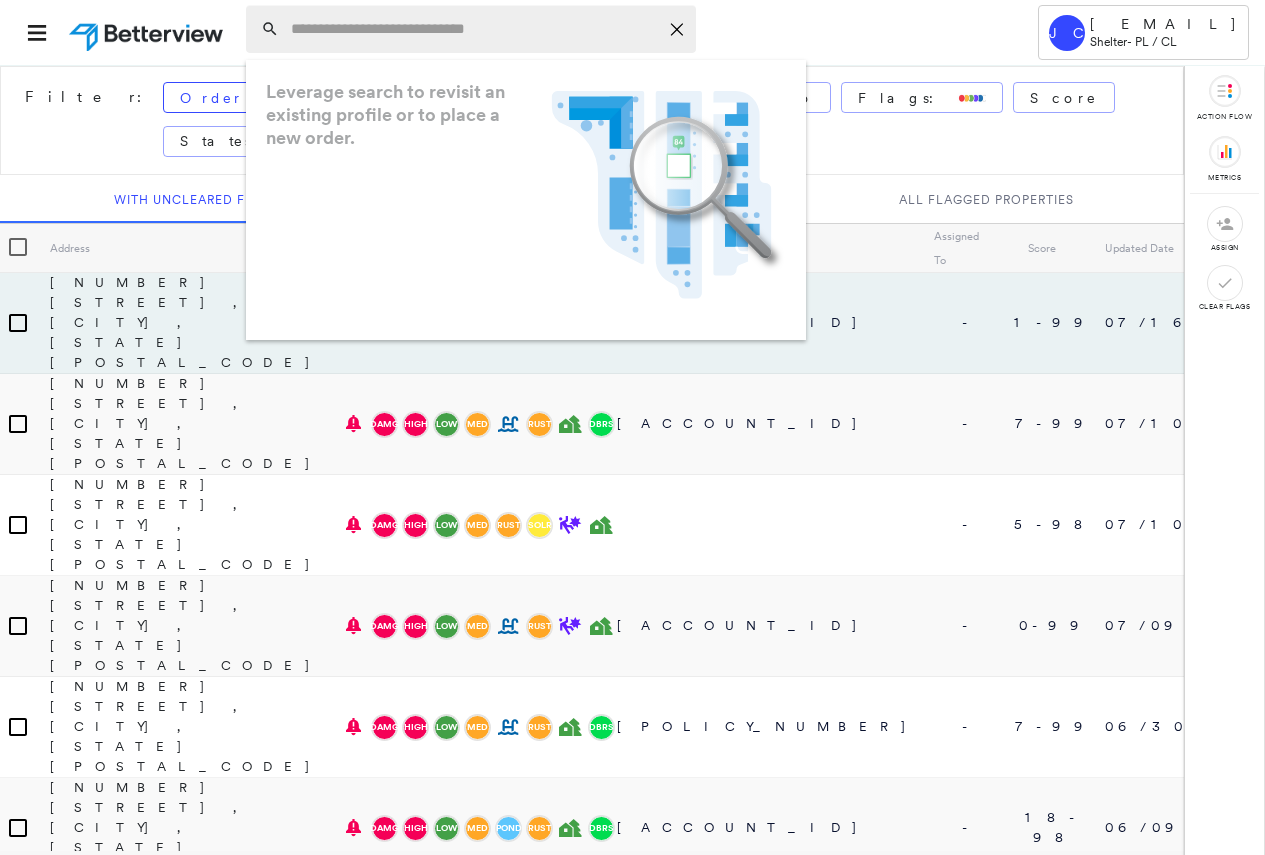 paste on "**********" 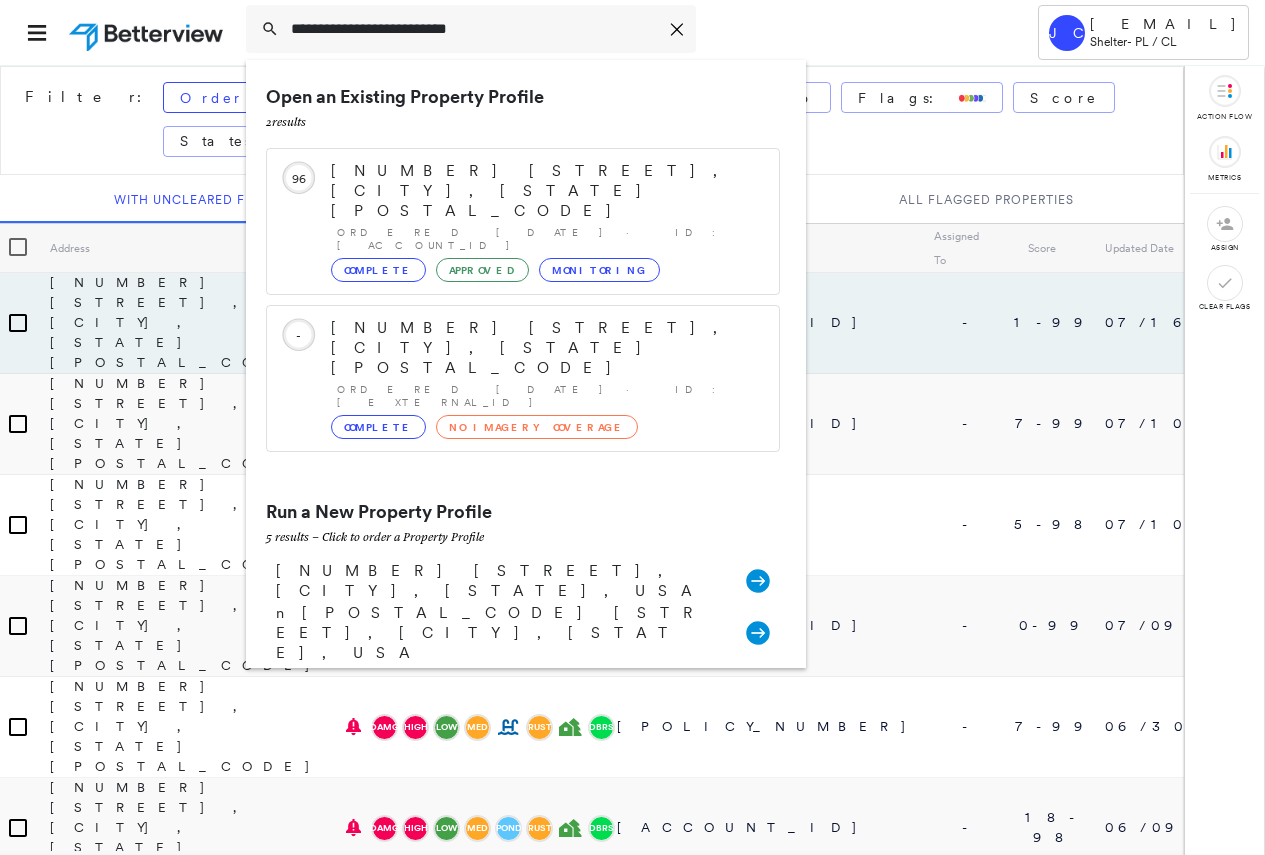 type on "**********" 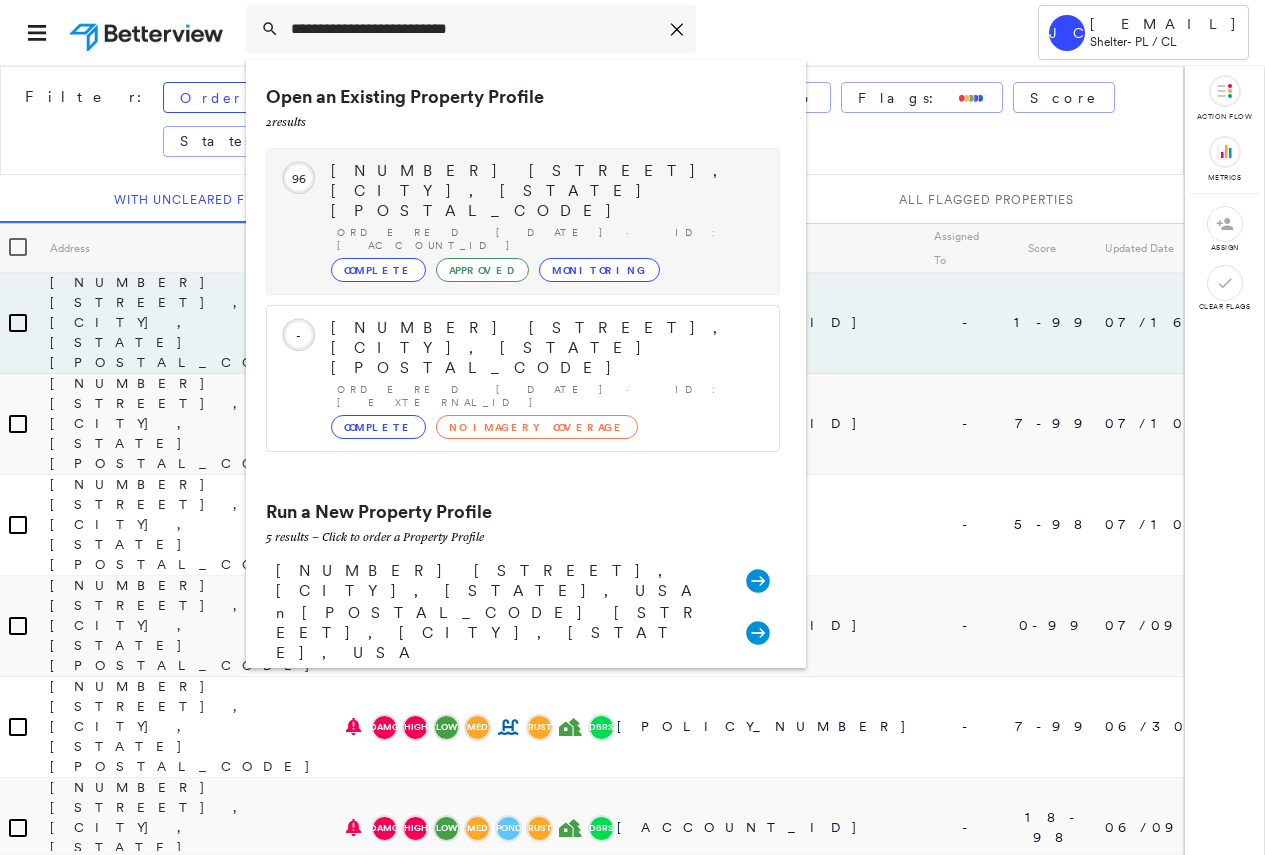click on "[NUMBER] [STREET], [CITY], [STATE] [POSTAL_CODE]" at bounding box center (545, 191) 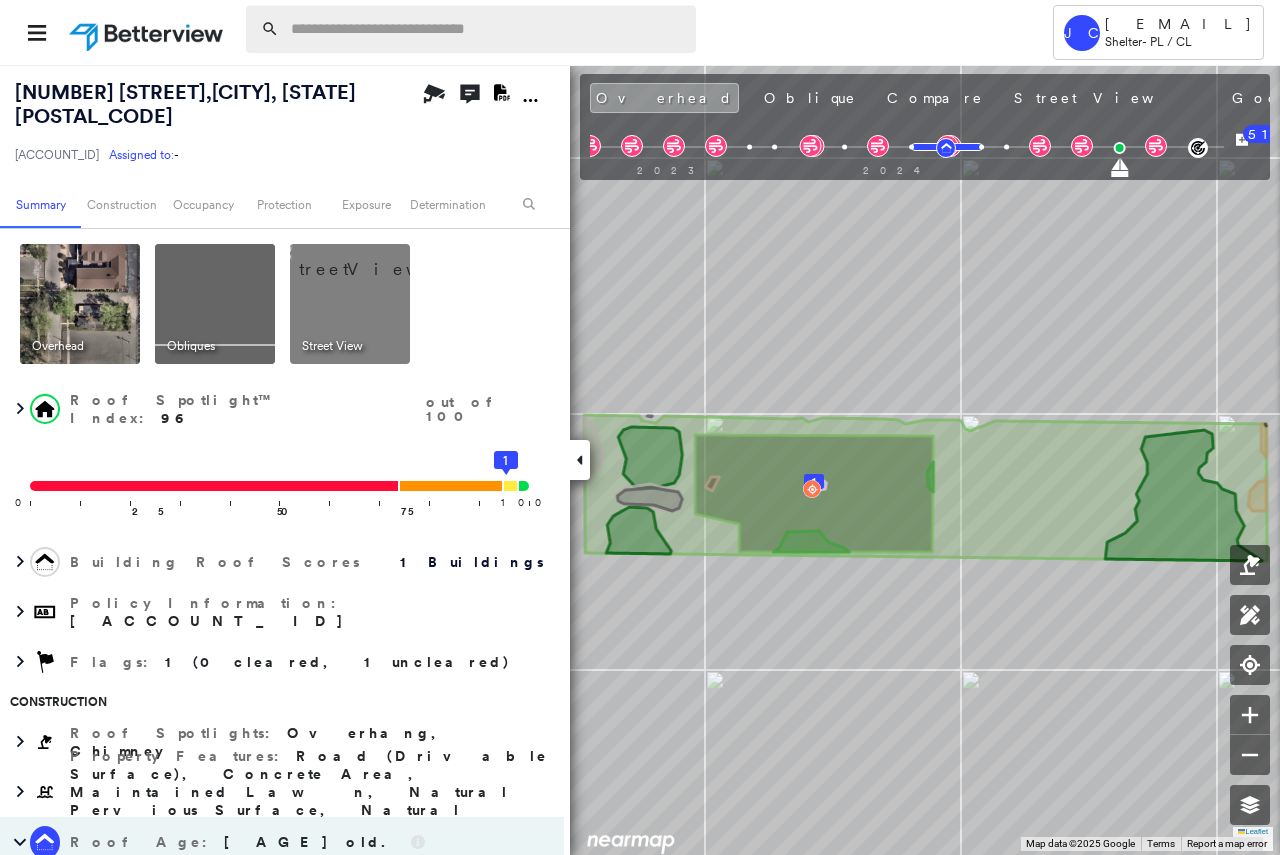 click at bounding box center (471, 29) 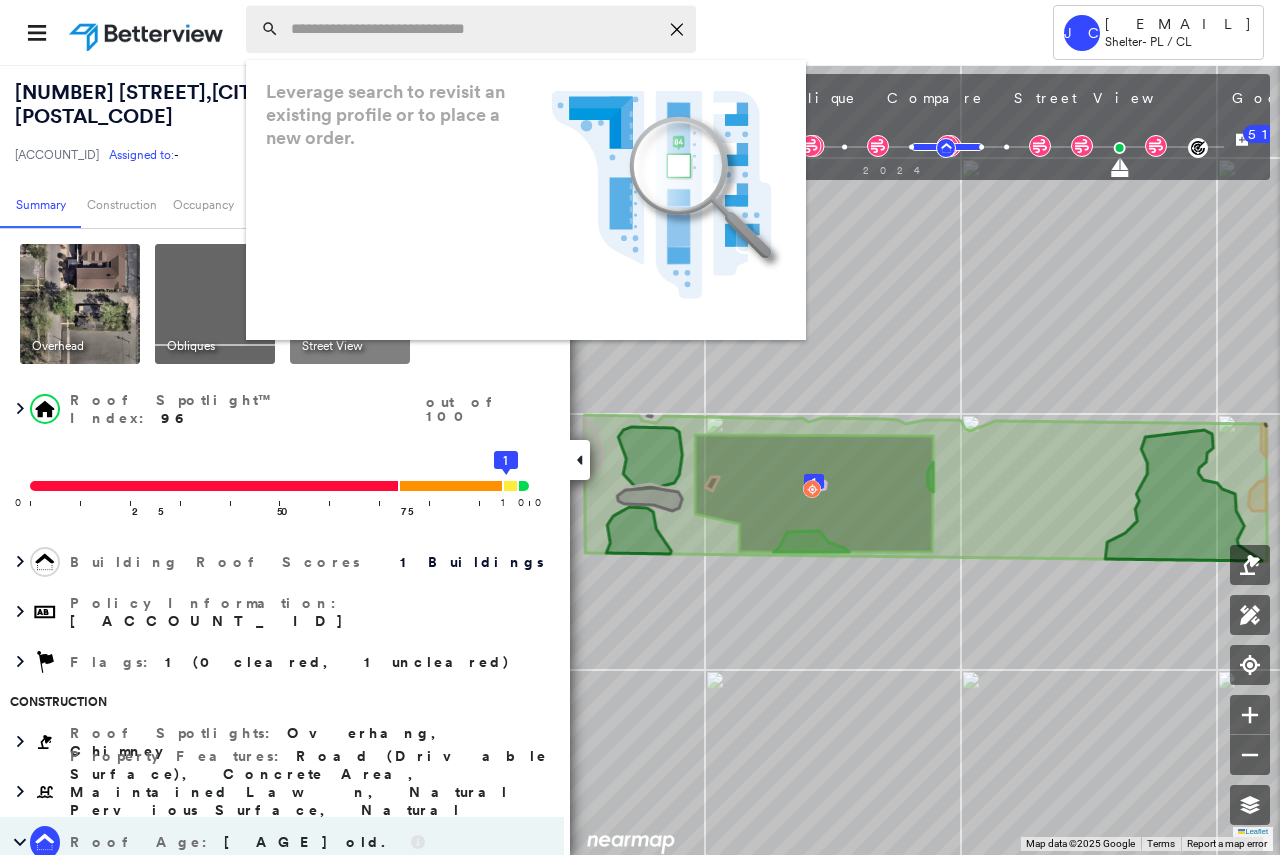 paste on "**********" 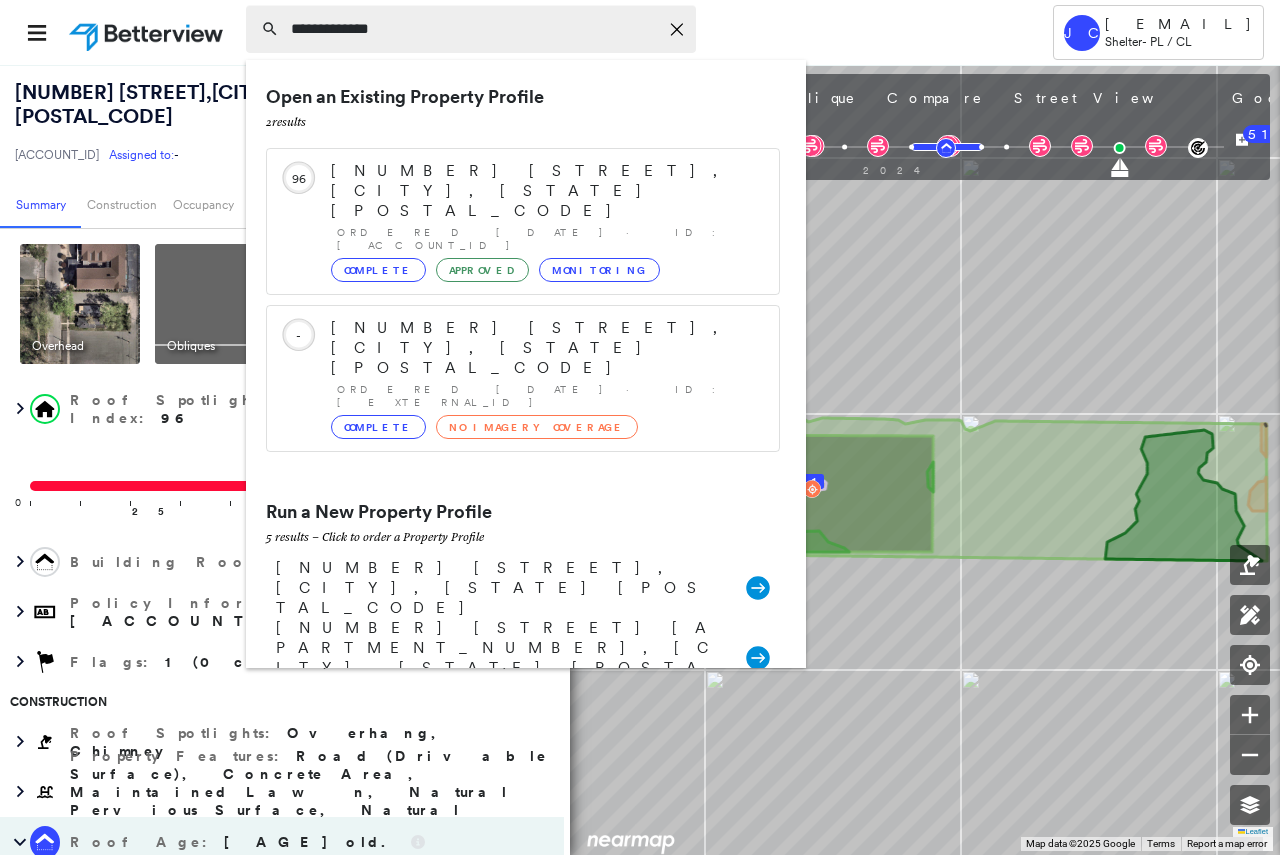 click on "**********" at bounding box center [474, 29] 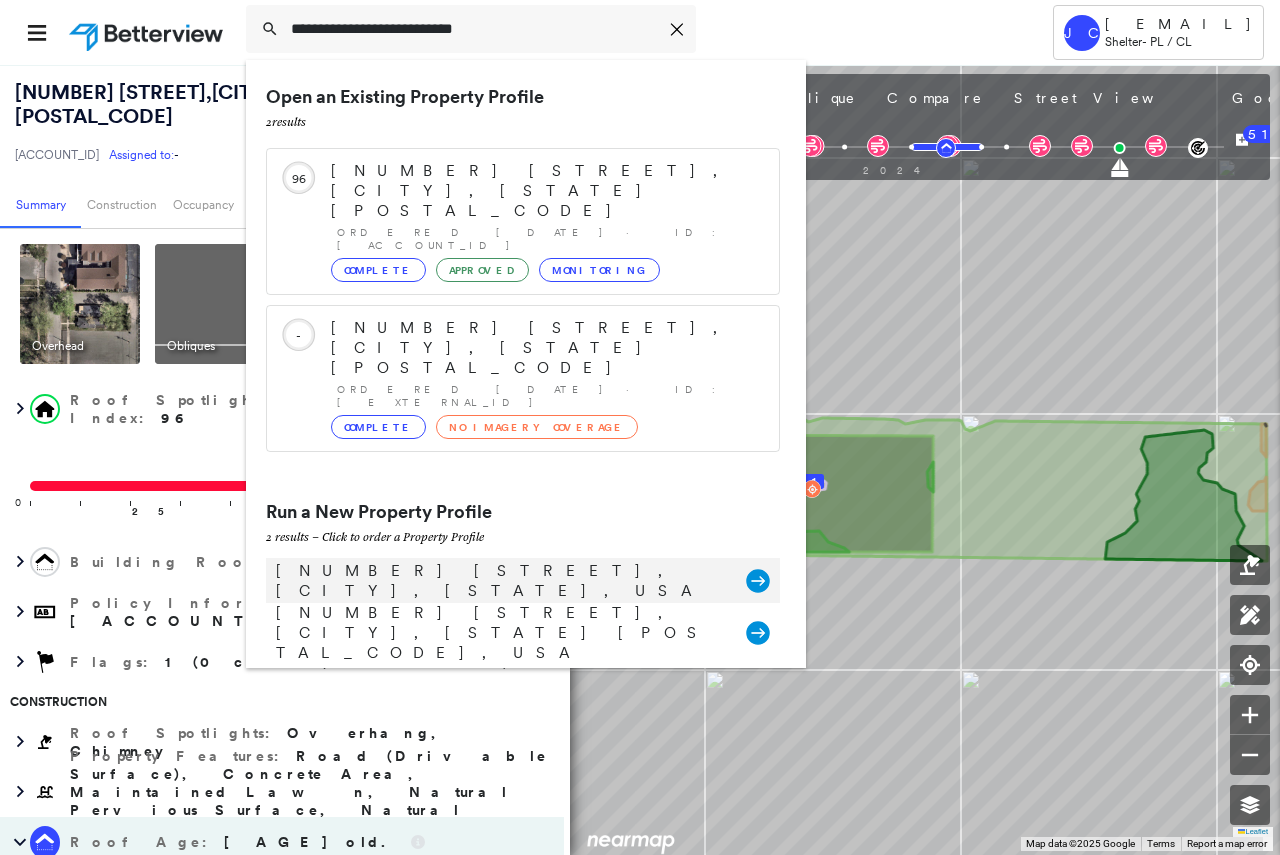 type on "**********" 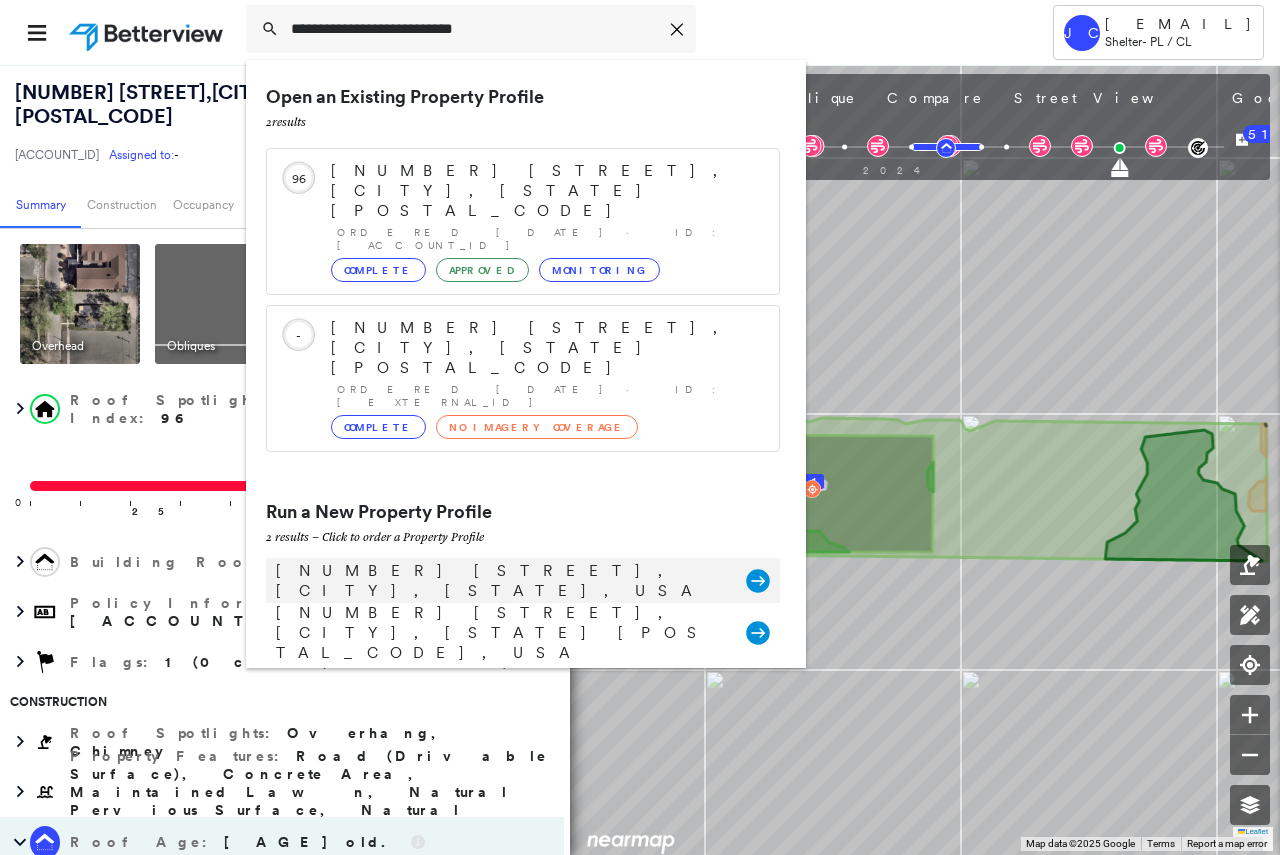 click on "[NUMBER] [STREET], [CITY], [STATE], USA" at bounding box center (501, 581) 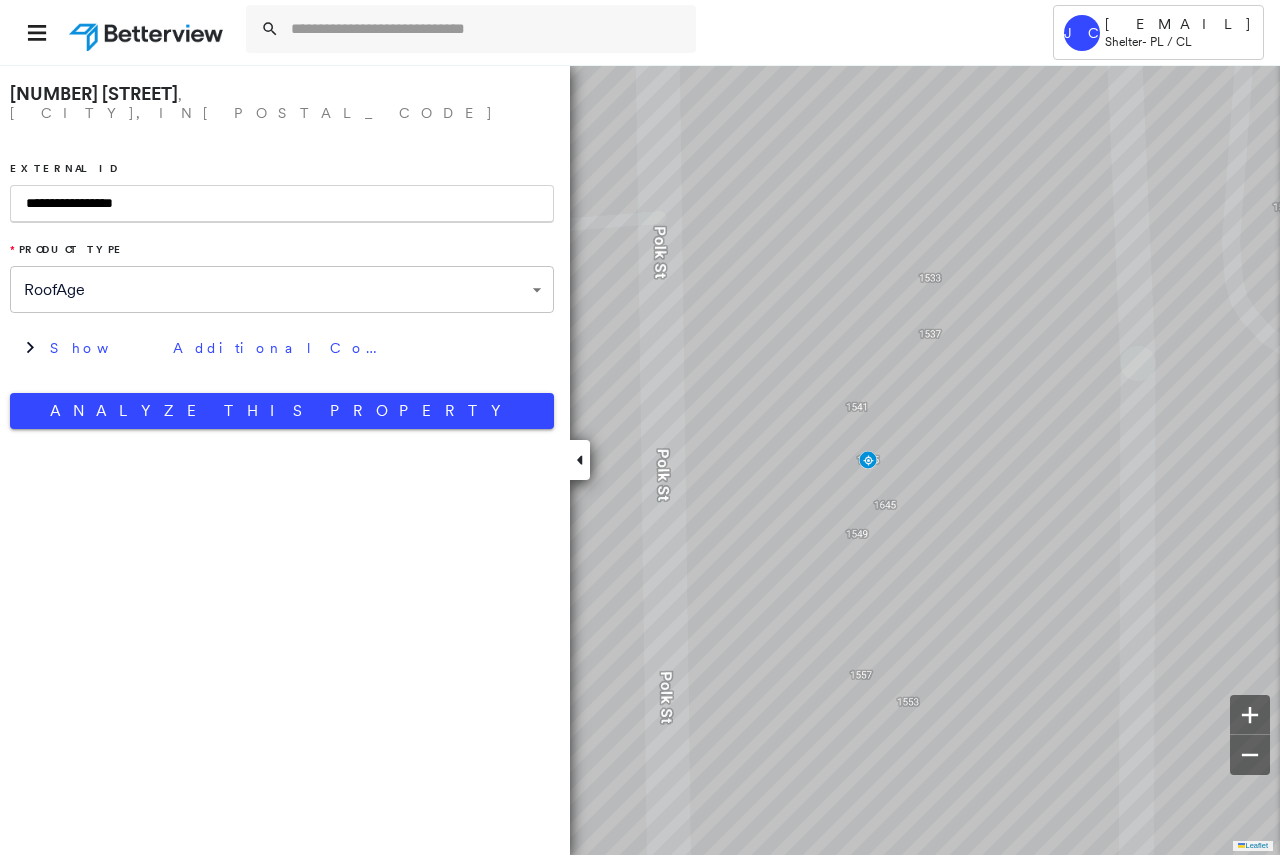 type on "**********" 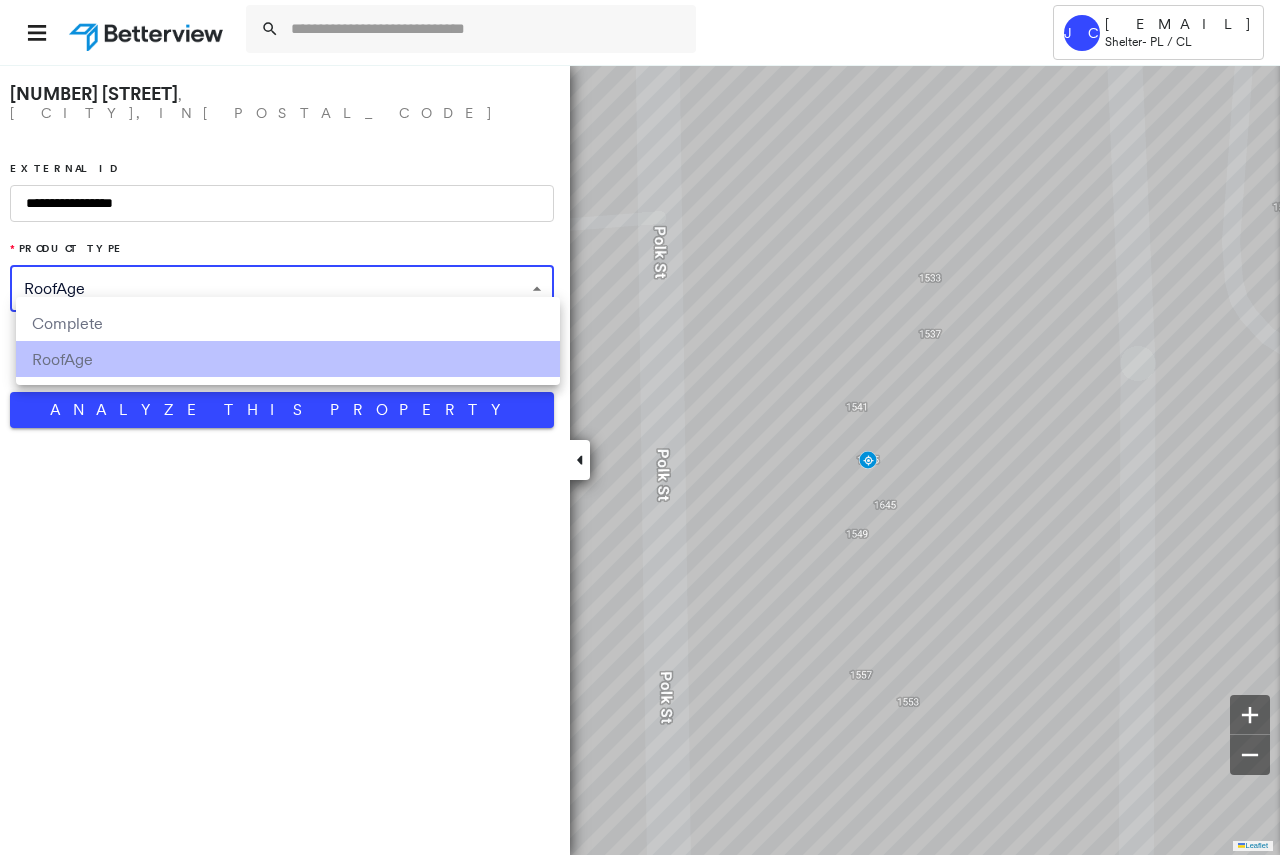 click on "Complete" at bounding box center [288, 323] 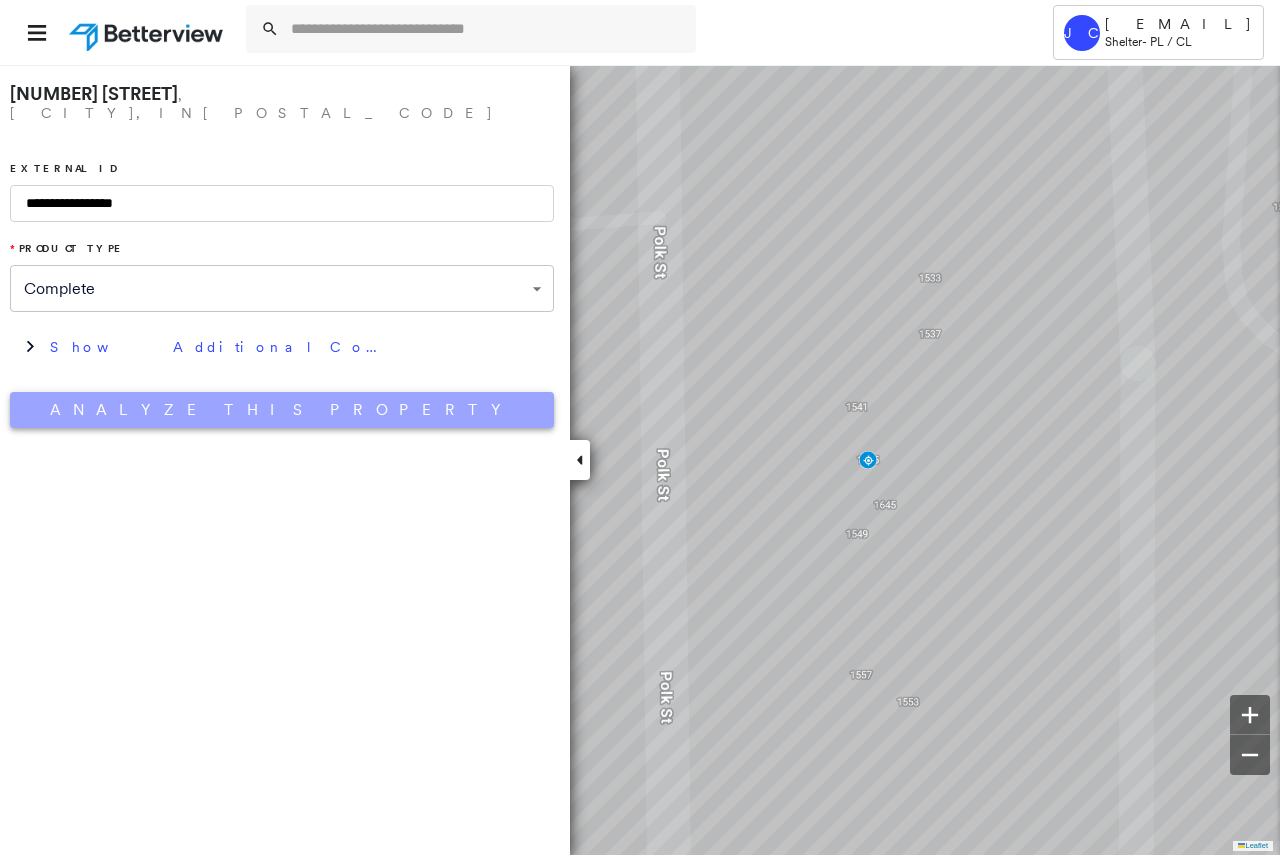 click on "Analyze This Property" at bounding box center [282, 410] 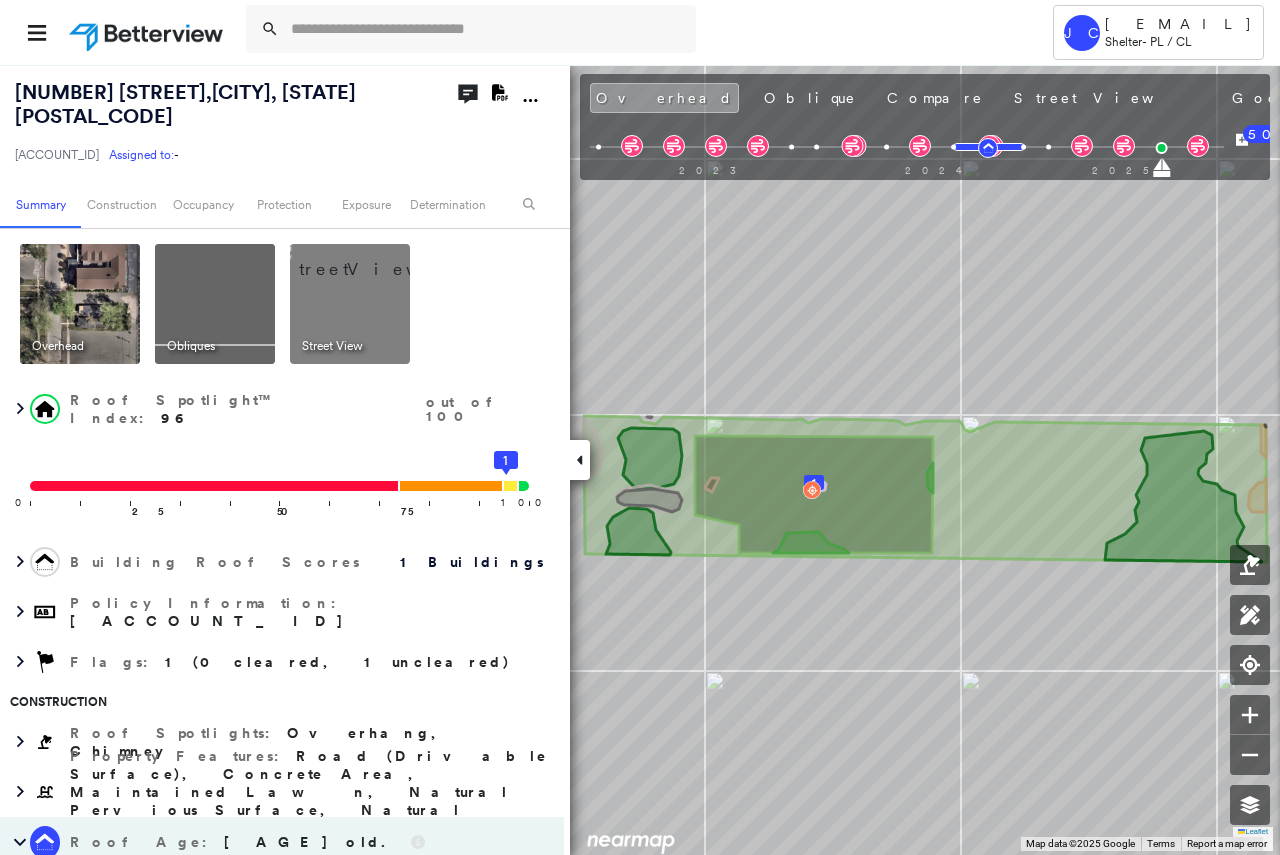 click at bounding box center [374, 259] 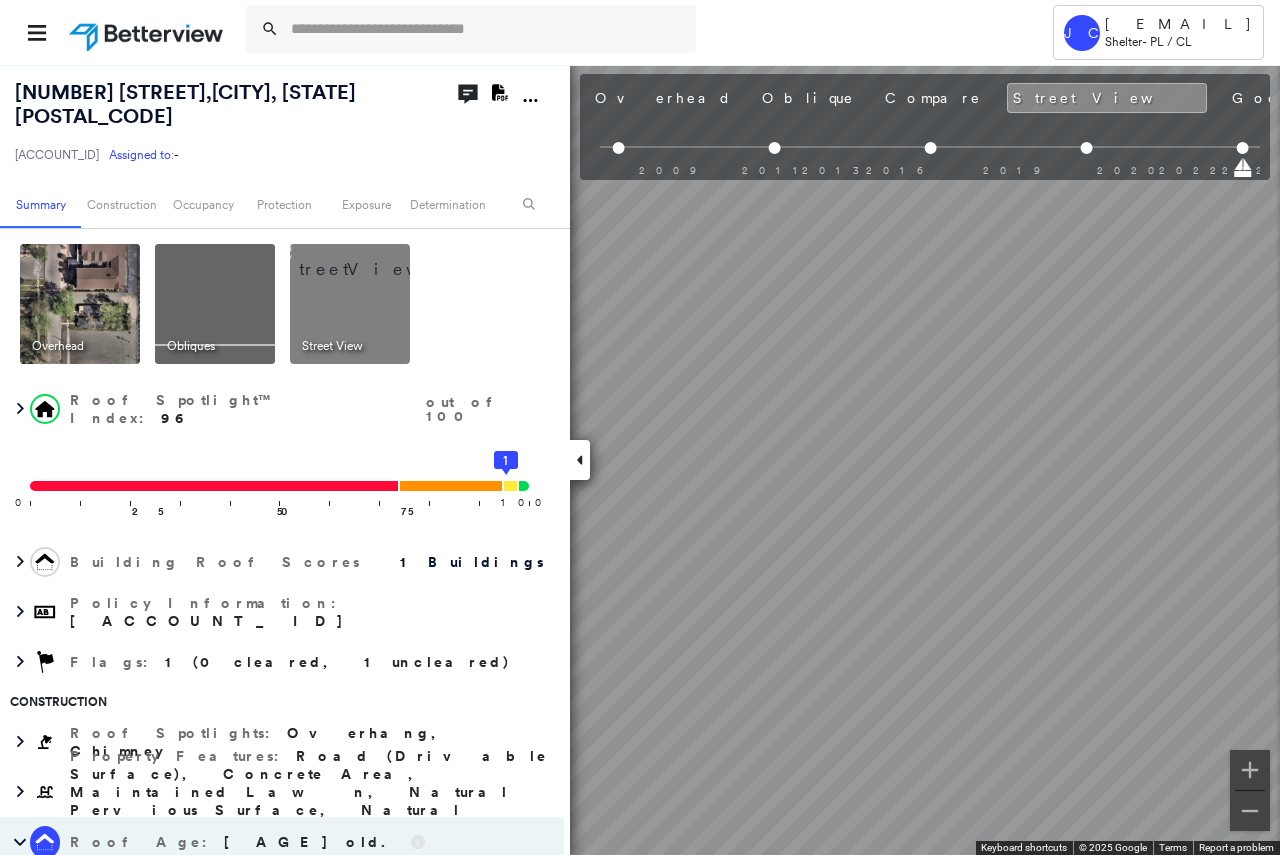 scroll, scrollTop: 0, scrollLeft: 150, axis: horizontal 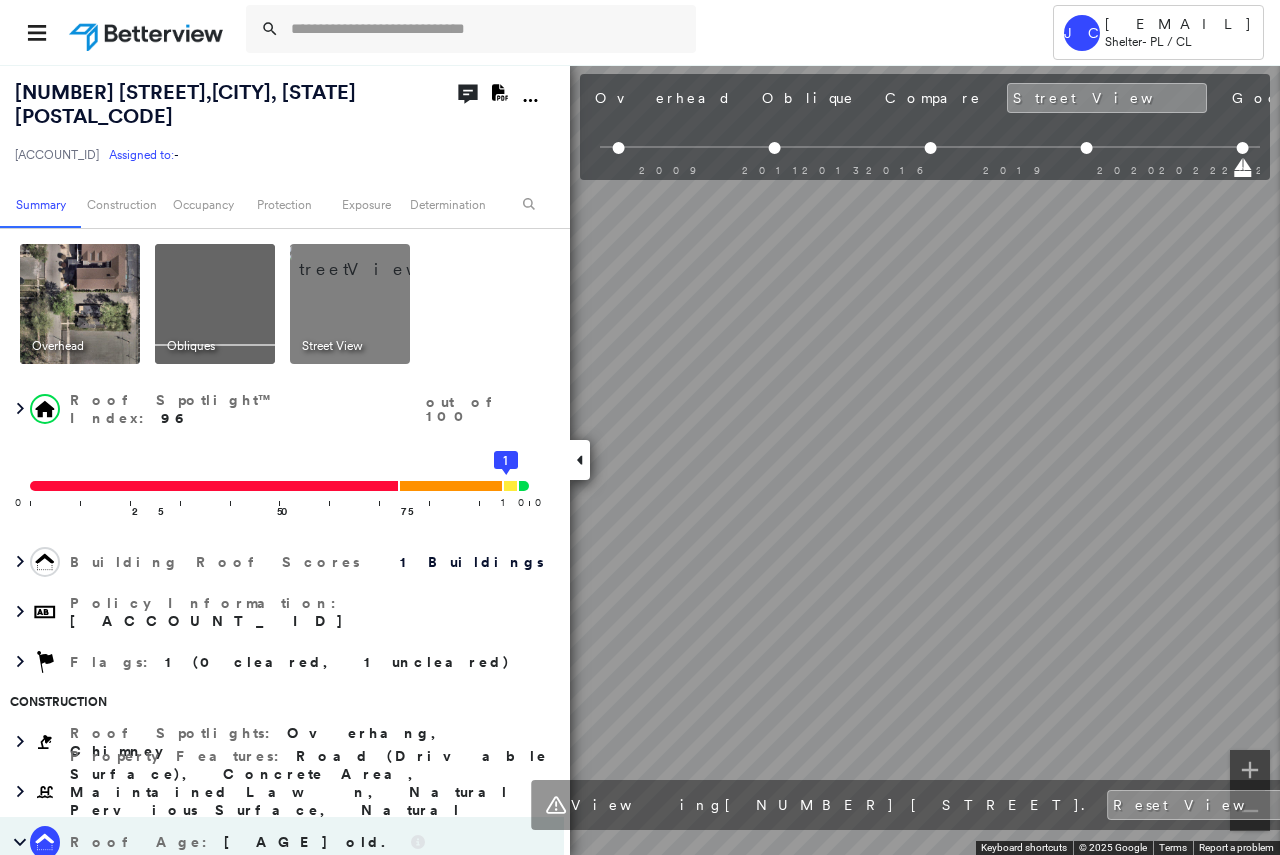 click on "Tower JC [EMAIL] Shelter  -   PL / CL [NUMBER] [STREET] ,  [CITY], [STATE] [POLICY_NUMBER] Assigned to:  - Assigned to:  - [POLICY_NUMBER] Assigned to:  - Open Comments Download PDF Report Summary Construction Occupancy Protection Exposure Determination Overhead Obliques Street View Roof Spotlight™ Index :  96 out of 100 0 100 25 50 75 1 Building Roof Scores 1 Buildings Policy Information :  [POLICY_NUMBER] Flags :  1 (0 cleared, 1 uncleared) Construction Roof Spotlights :  Overhang, Chimney Property Features :  Road (Drivable Surface), Concrete Area, Maintained Lawn, Natural Pervious Surface, Natural Surface (Soft) and 1 more Roof Age :  1 years old. 1 Building 1 :  1 years COMPARE Before :  [DATE] 879 ft² After :  [DATE] 879 ft² Roof Size & Shape :  1 building  - Hip | Asphalt Shingle BuildZoom - Building Permit Data and Analysis Occupancy Place Detail Protection Exposure Fire Path FEMA Risk Index Wind Claim Predictor: Average Risk 3   out of  5 Wildfire Present   :" at bounding box center [640, 427] 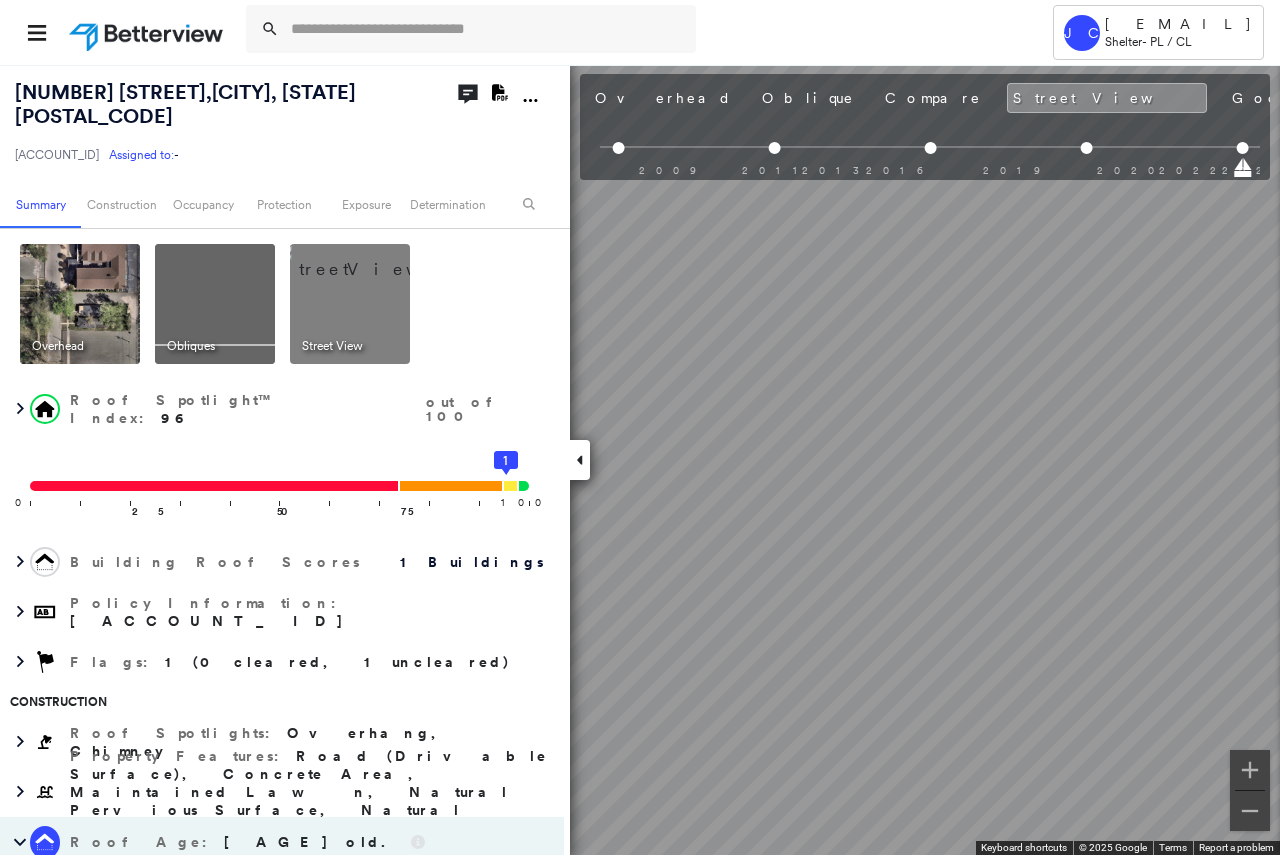 click at bounding box center (80, 304) 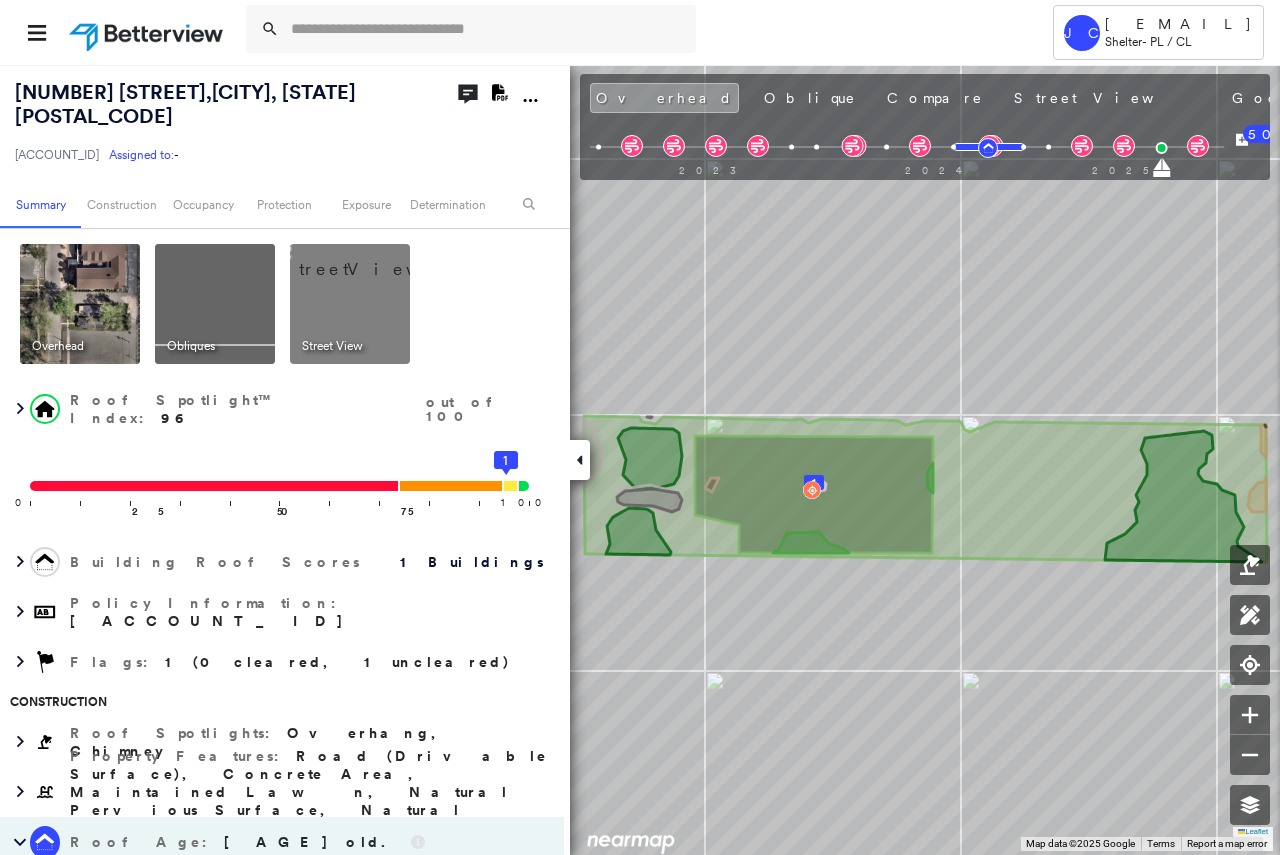 click at bounding box center (374, 259) 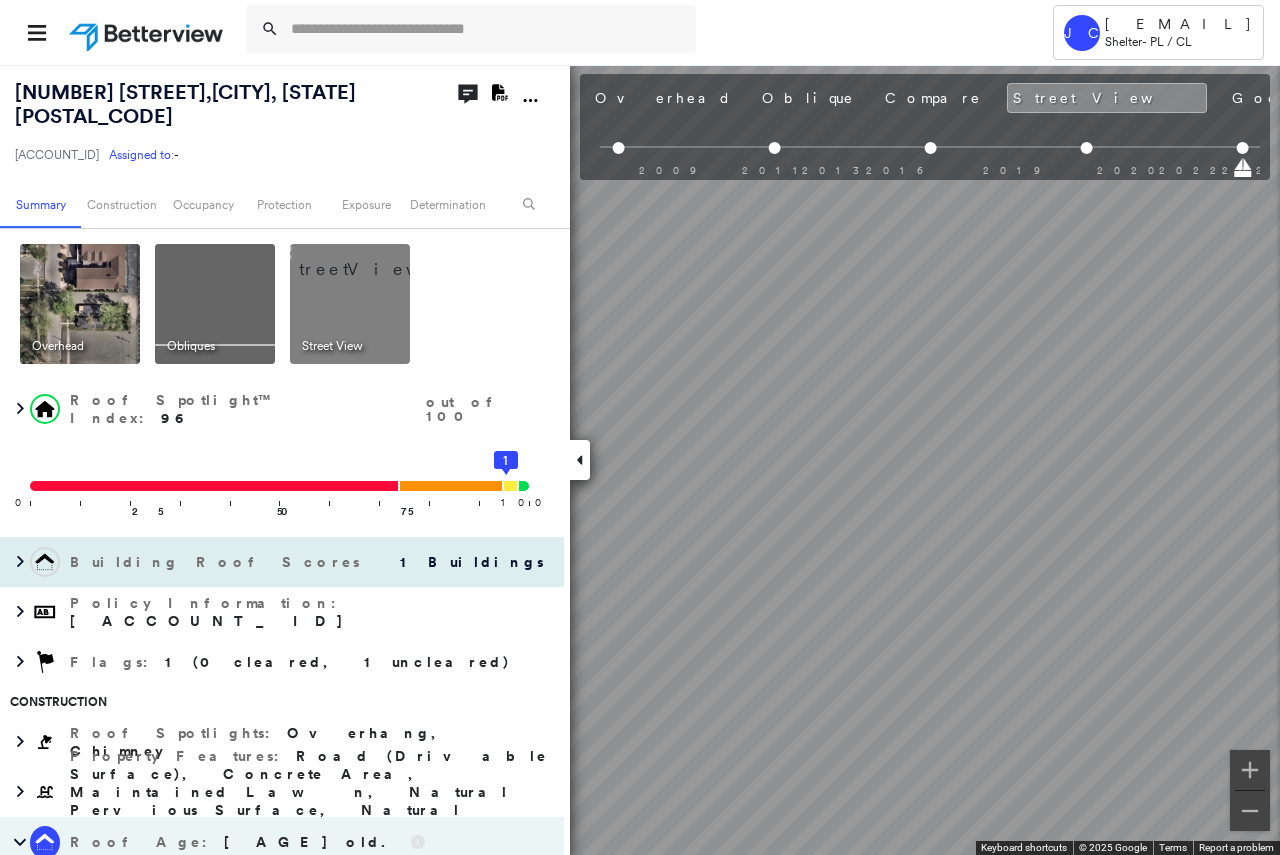 scroll, scrollTop: 0, scrollLeft: 150, axis: horizontal 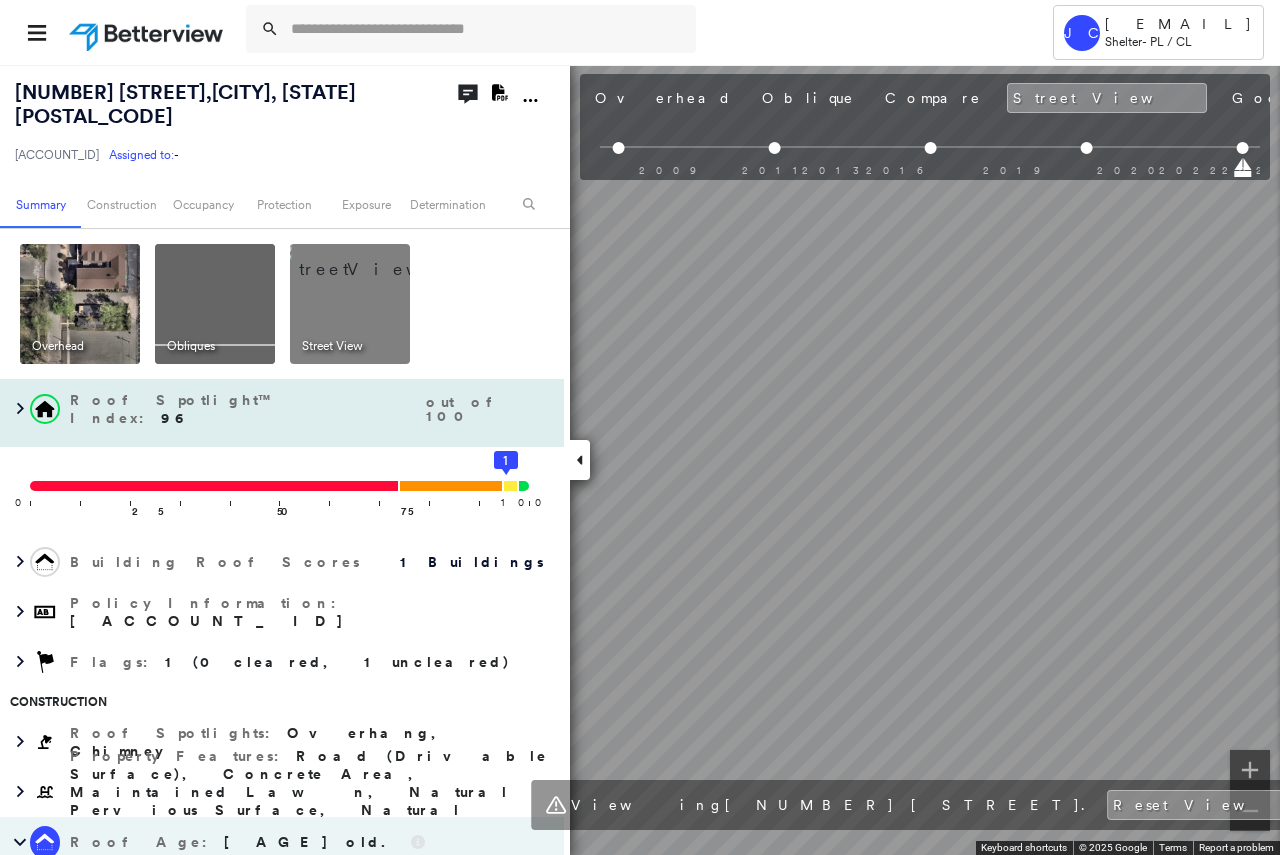 click on "[NUMBER] [STREET], [CITY], [STATE] [POSTAL_CODE] [ACCOUNT_ID] Assigned to:  - Assigned to:  - [ACCOUNT_ID] Assigned to:  - Open Comments Download PDF Report Summary Construction Occupancy Protection Exposure Determination Overhead Obliques Street View Roof Spotlight™ Index :  96 out of 100 0 100 25 50 75 1 Building Roof Scores 1 Buildings Policy Information :  [ACCOUNT_ID] Flags :  1 (0 cleared, 1 uncleared) Construction Roof Spotlights :  Overhang, Chimney Property Features :  Road (Drivable Surface), Concrete Area, Maintained Lawn, Natural Pervious Surface, Natural Surface (Soft) and 1 more Roof Age :  1 years old. 1 Building 1 :  1 years COMPARE Before :  [DATE] 879 ft² After :  [DATE] 879 ft² Roof Size & Shape :  1 building  - Hip | Asphalt Shingle BuildZoom - Building Permit Data and Analysis Occupancy Place Detail Protection Exposure Fire Path FEMA Risk Index Wind Claim Predictor: Average Risk 3   out of  5 Wildfire Additional Perils Tree Fall Risk:  Present   Determination Flags :  LOW" at bounding box center [640, 459] 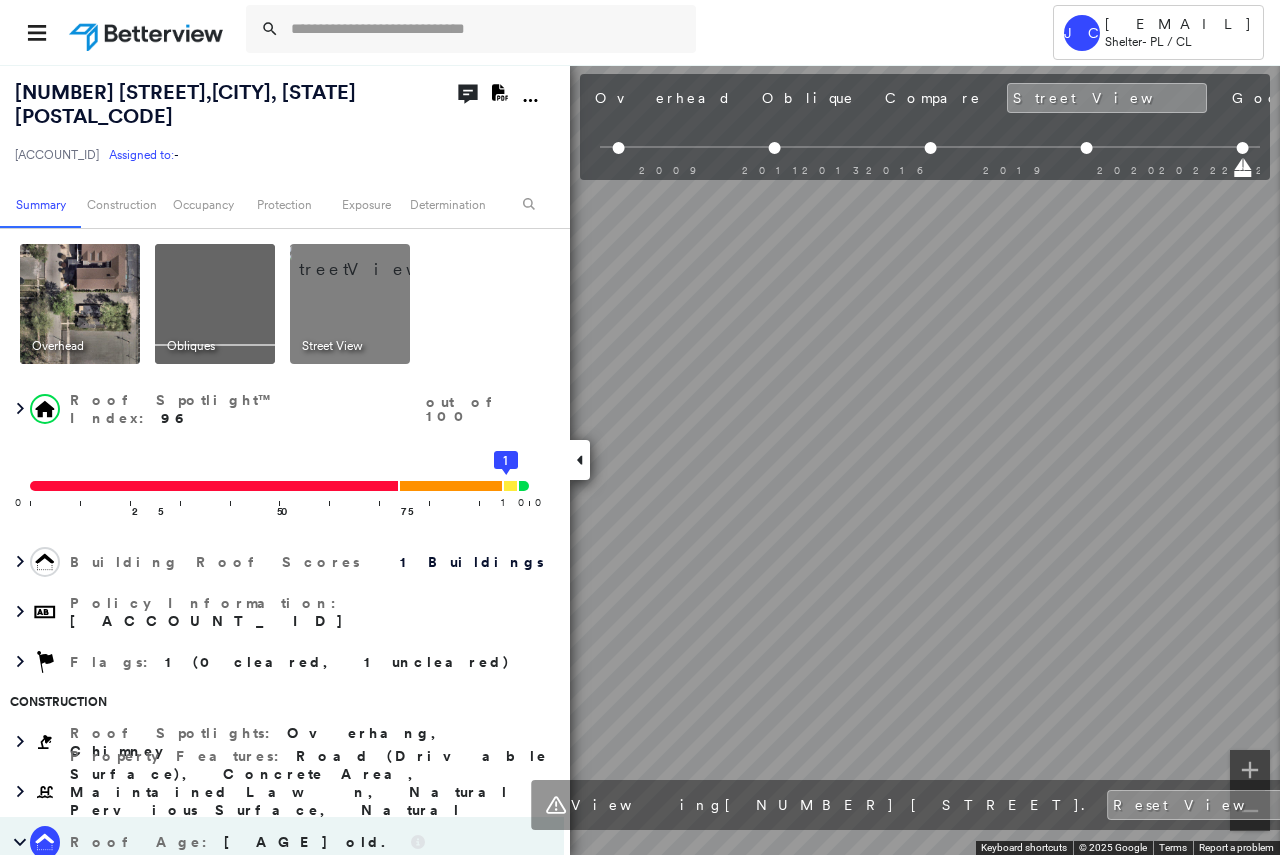 click at bounding box center (80, 304) 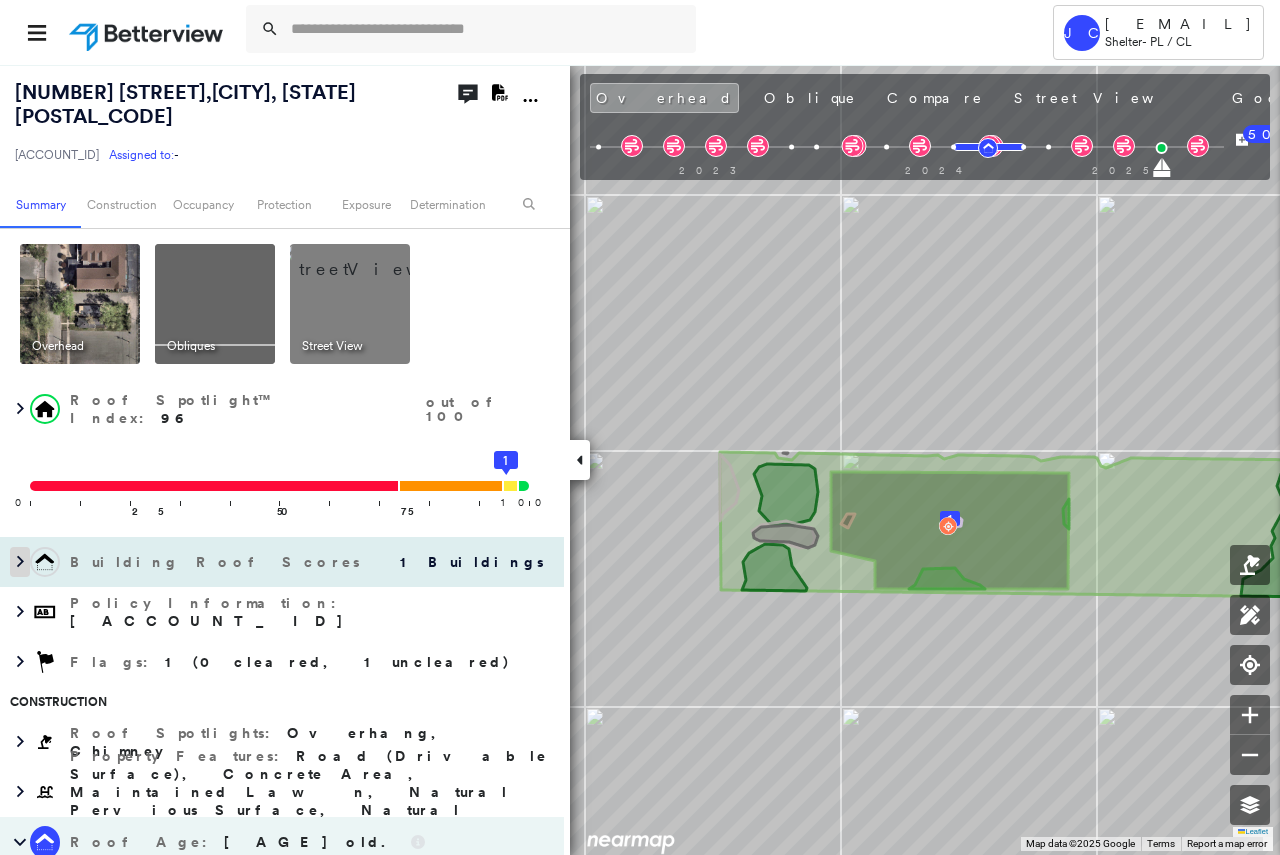 click 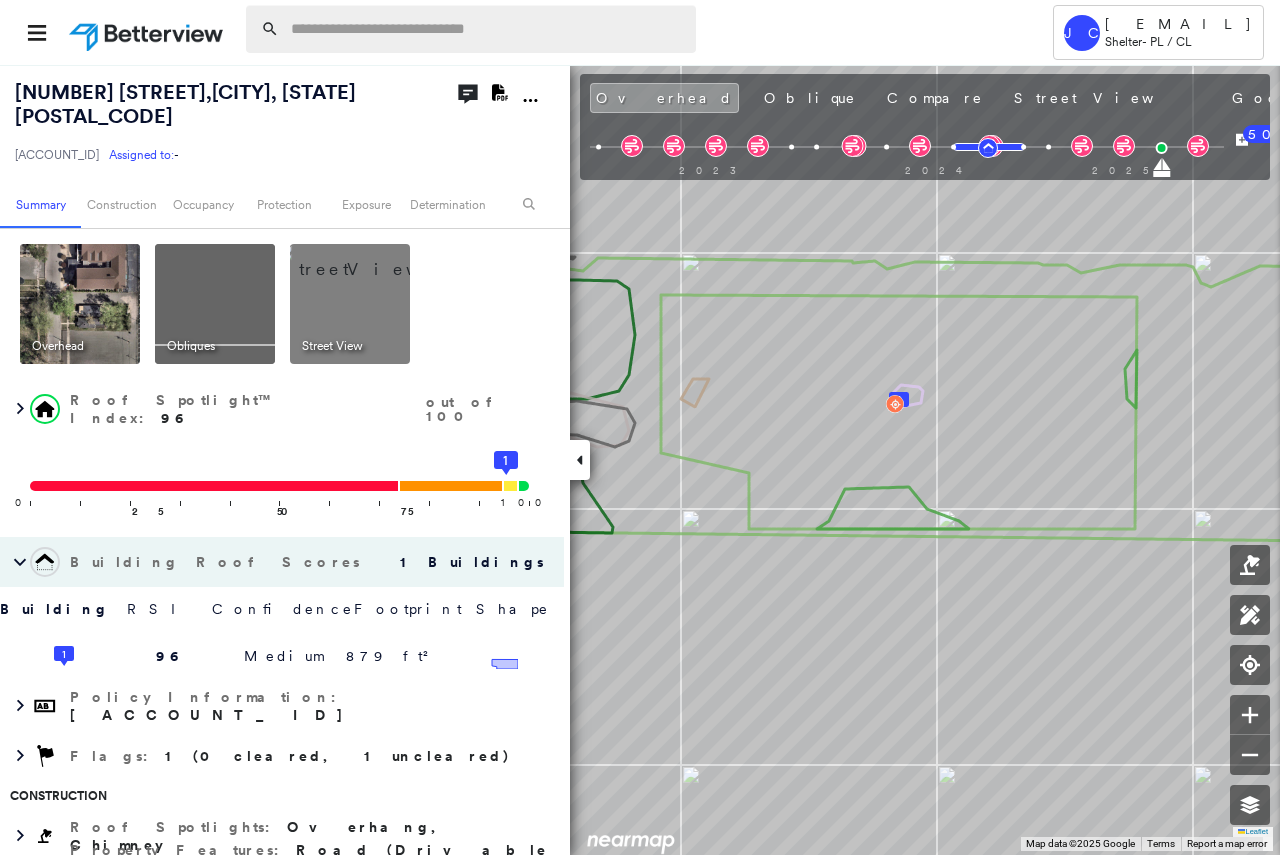click at bounding box center [487, 29] 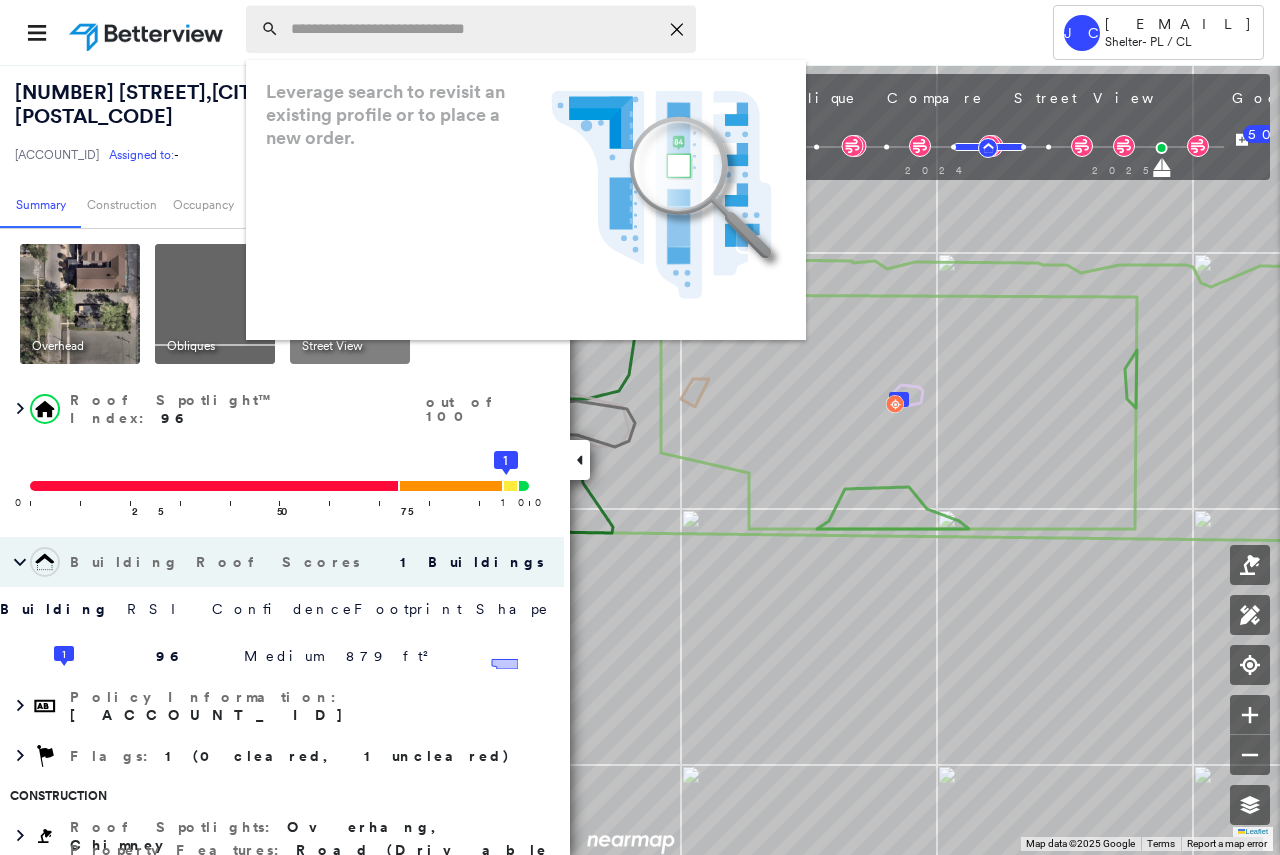 paste on "**********" 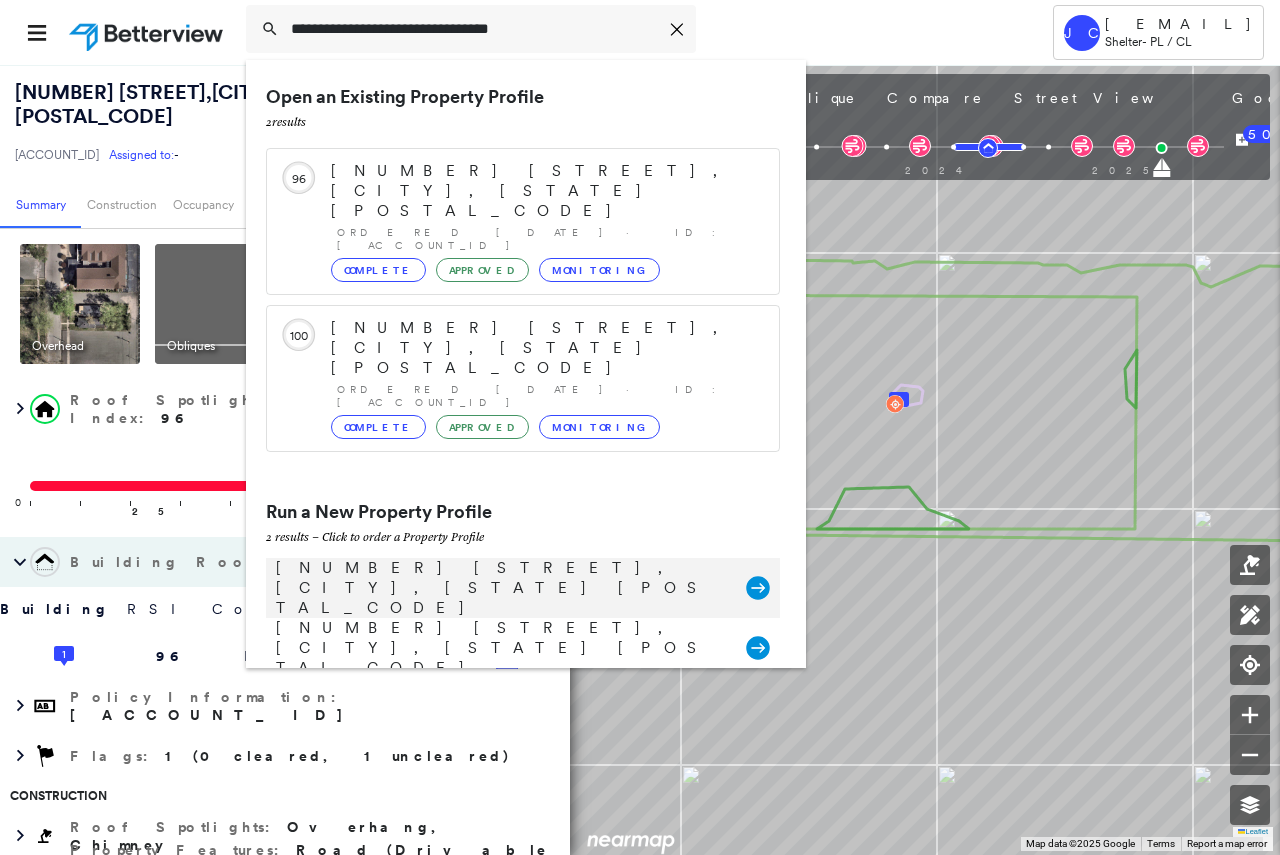 type on "**********" 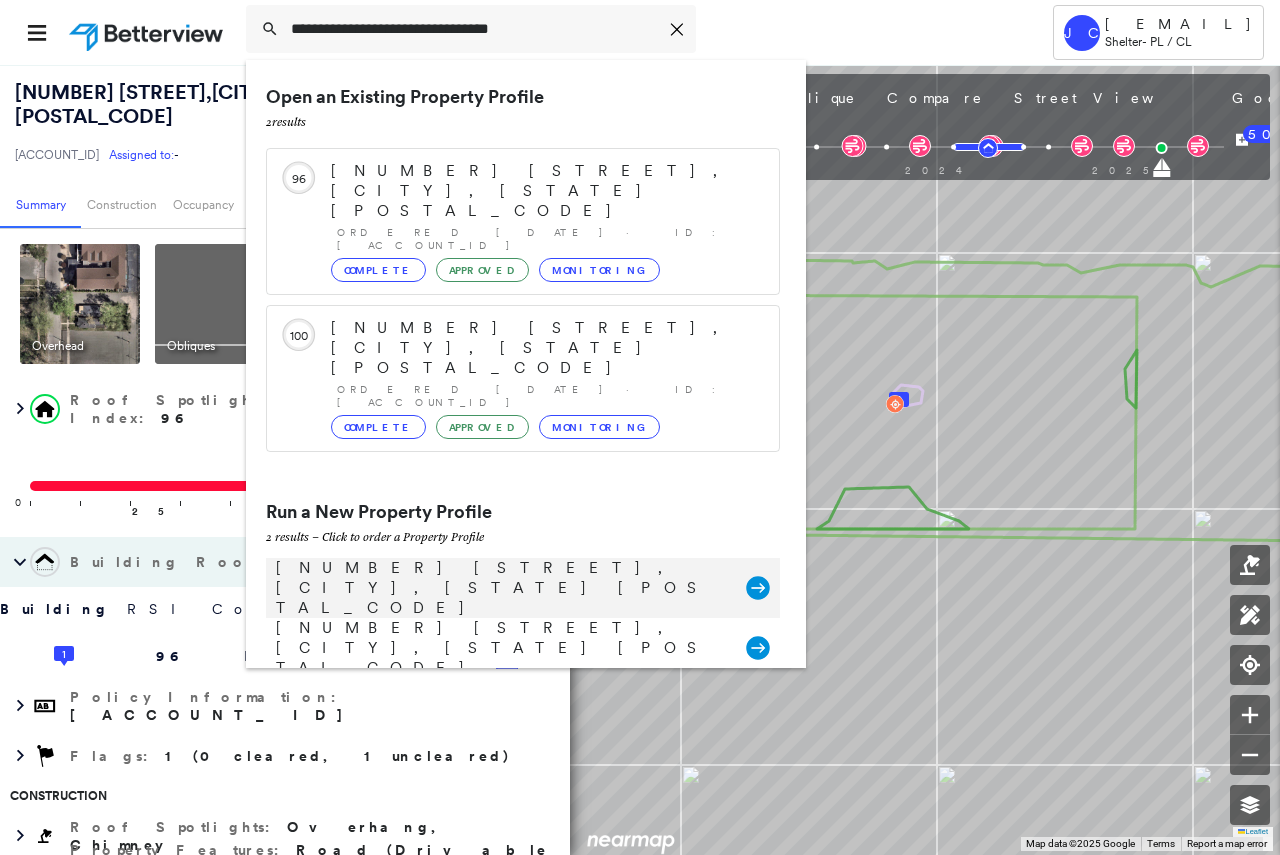 click on "[NUMBER] [STREET], [CITY], [STATE] [POSTAL_CODE]" at bounding box center [501, 588] 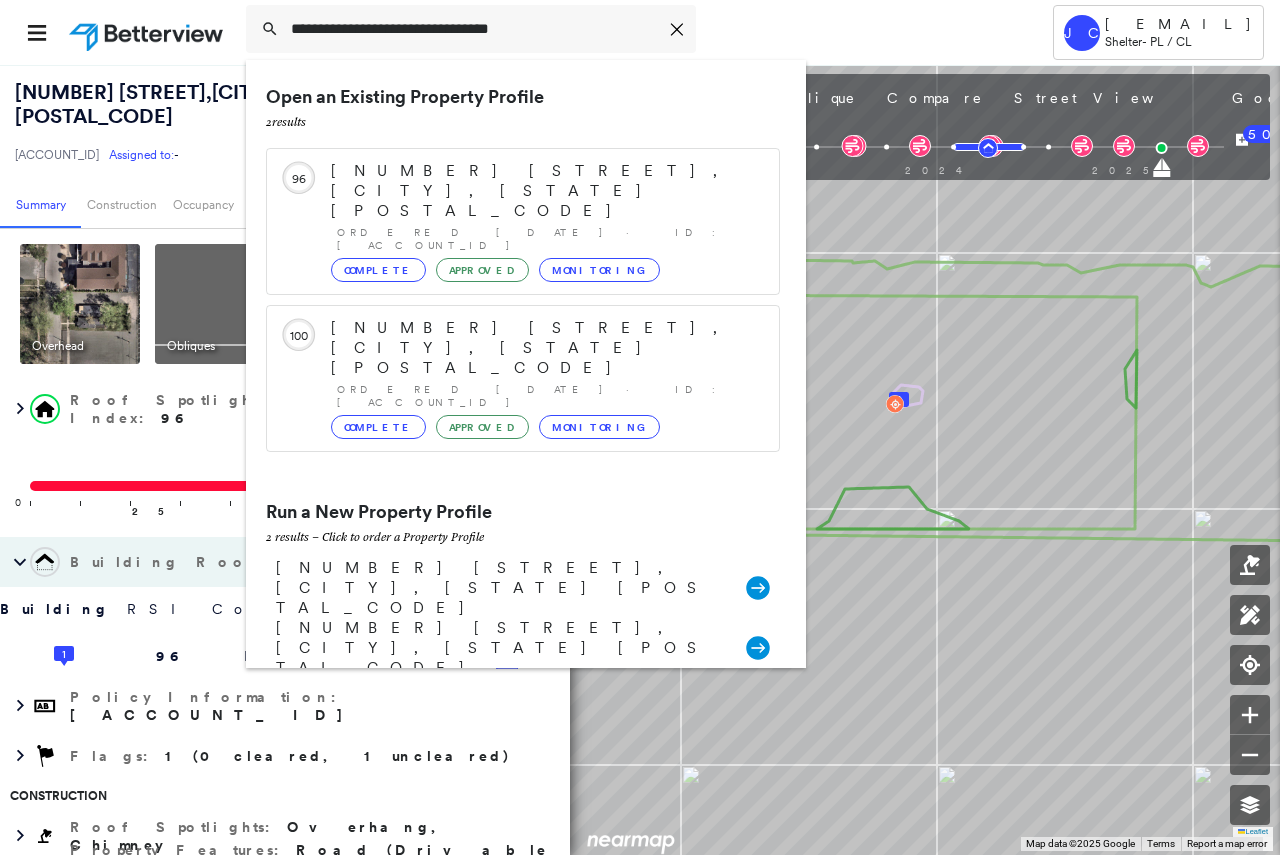 type 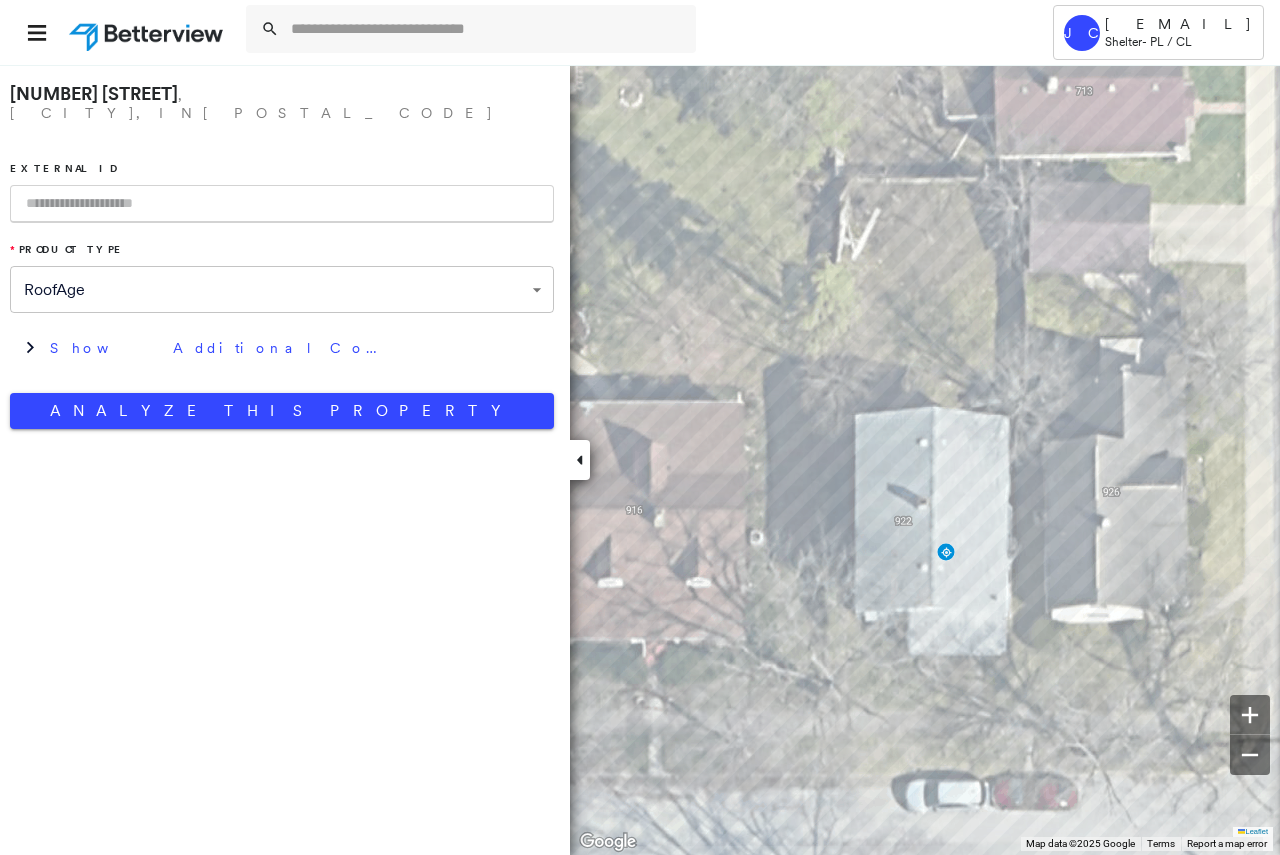 click on "**********" at bounding box center (640, 427) 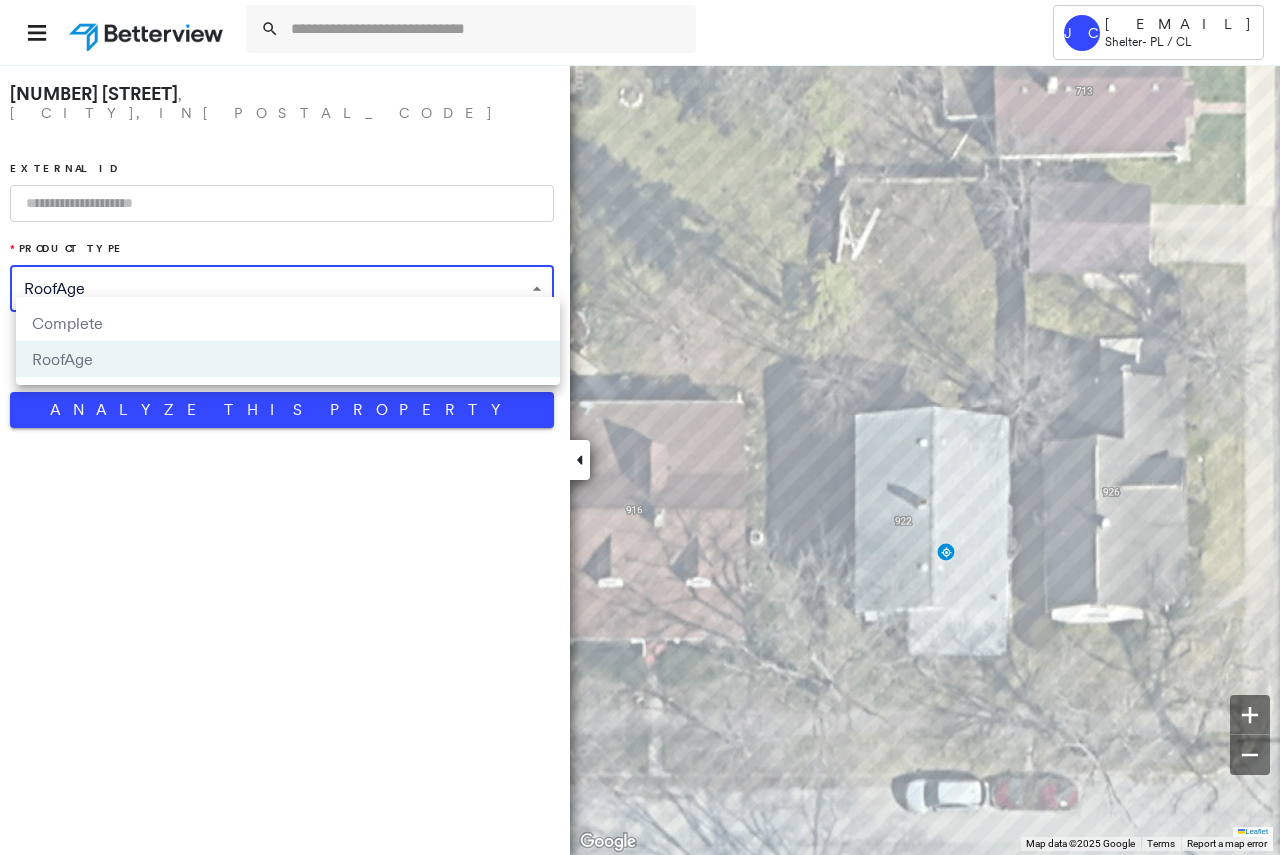 click on "Complete" at bounding box center (288, 323) 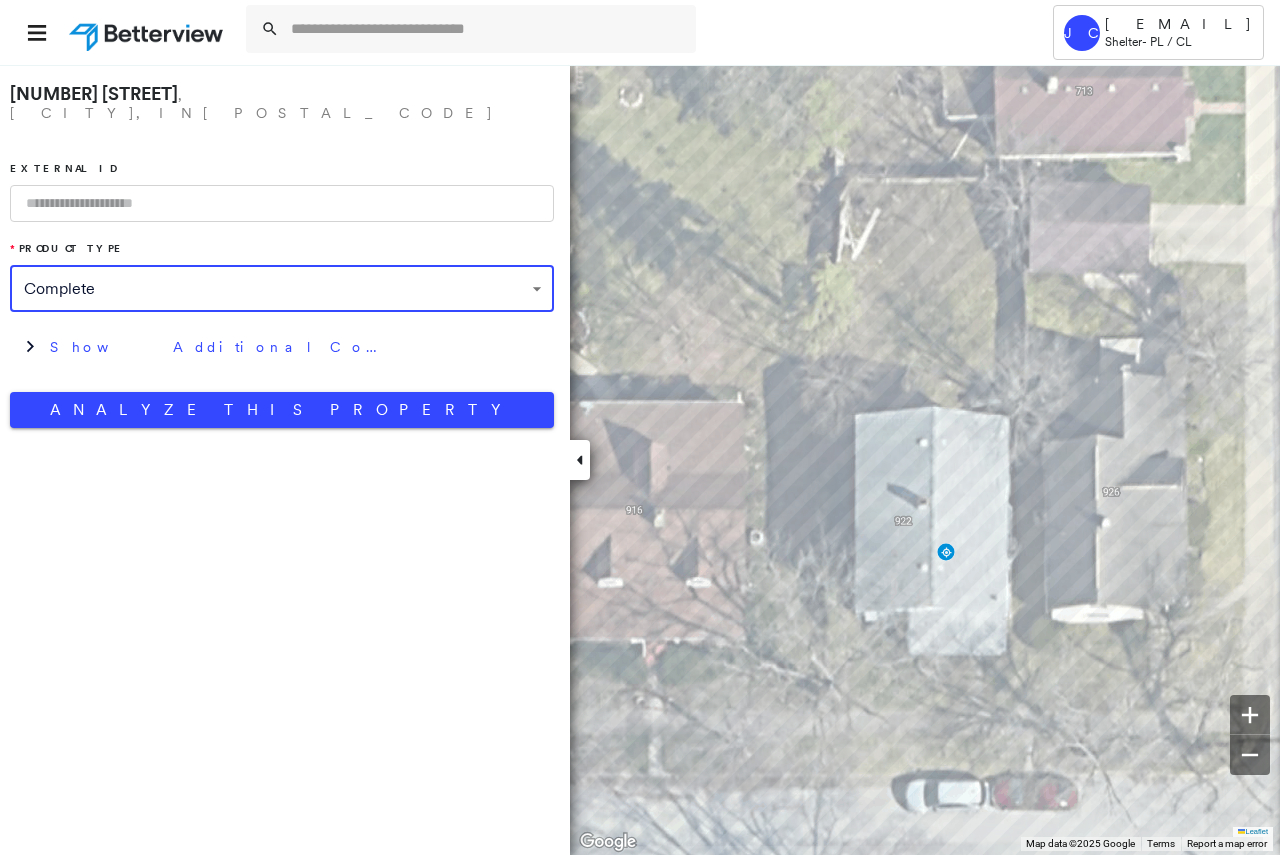 click at bounding box center (282, 203) 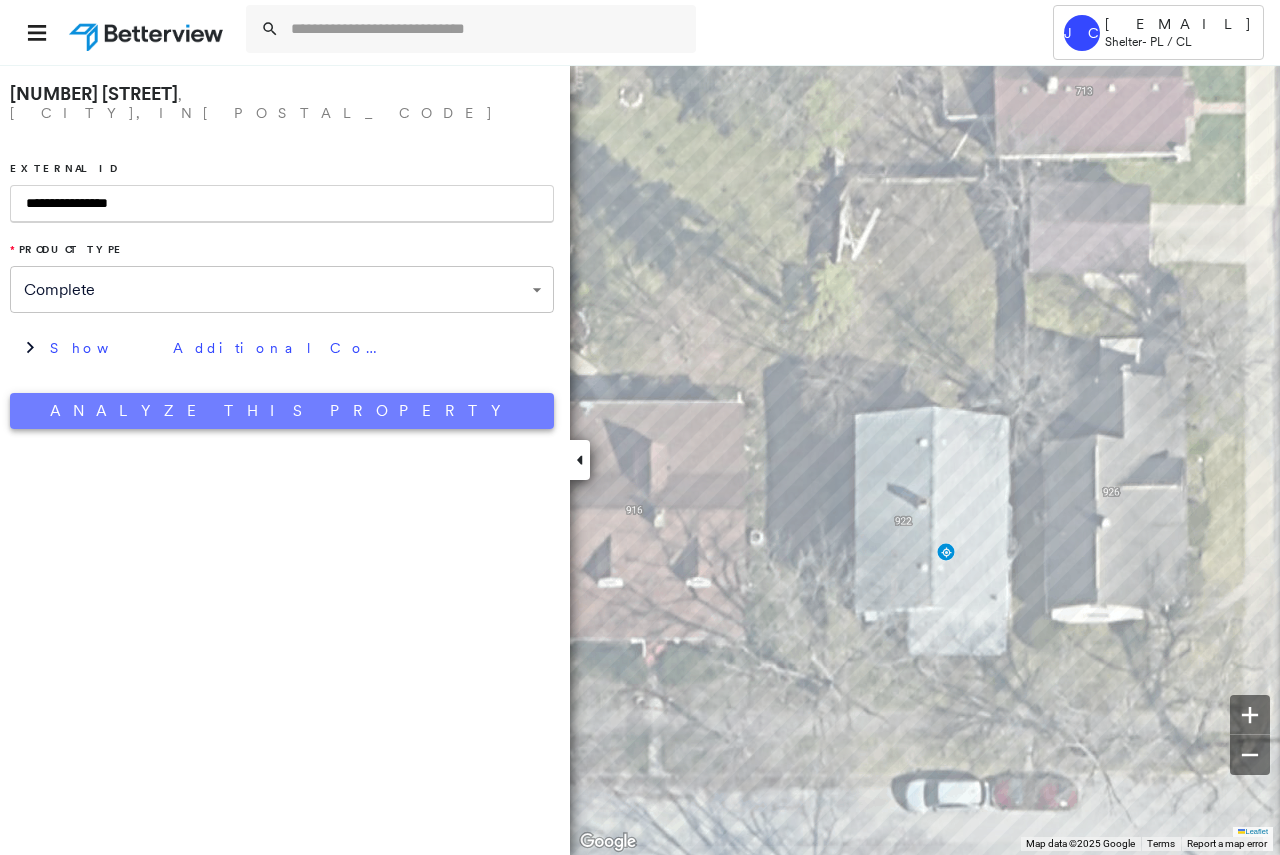 type on "**********" 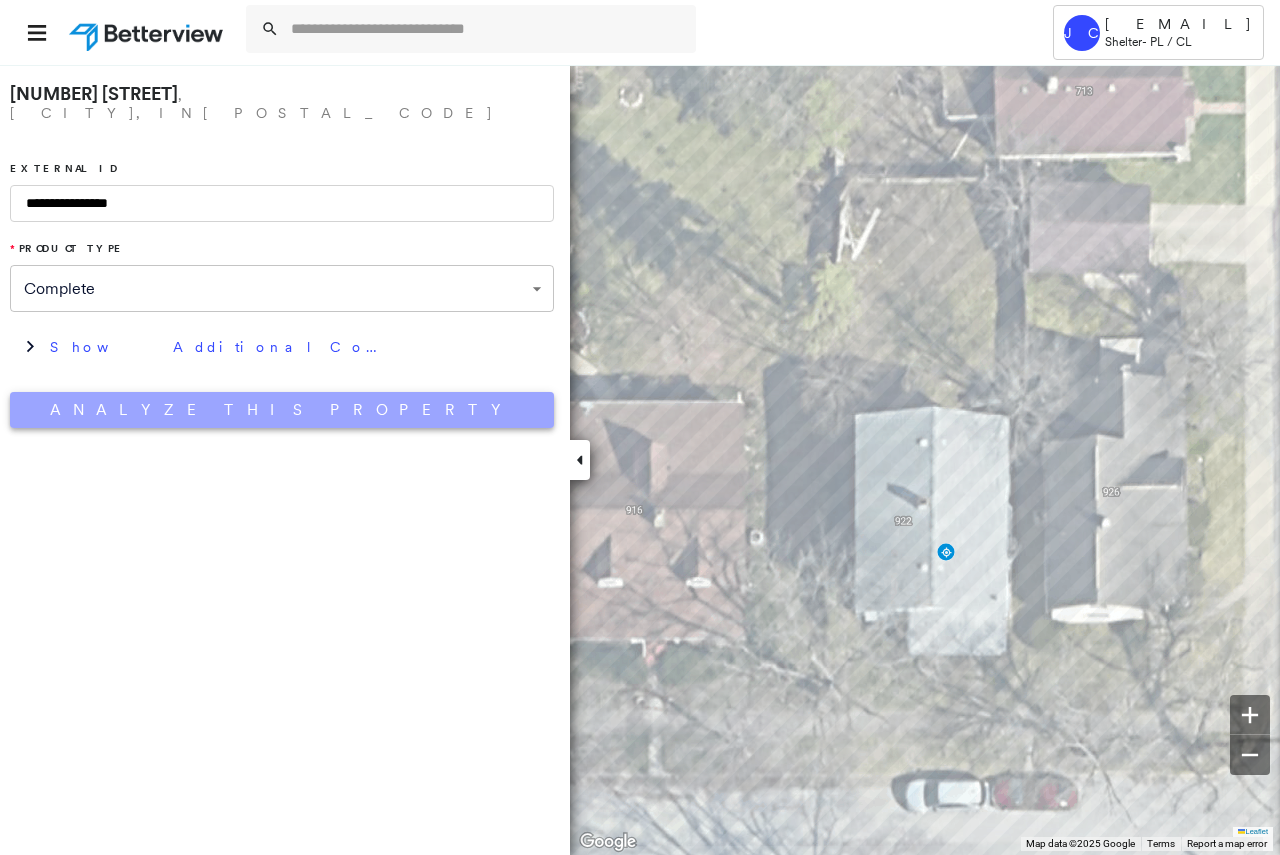 click on "Analyze This Property" at bounding box center [282, 410] 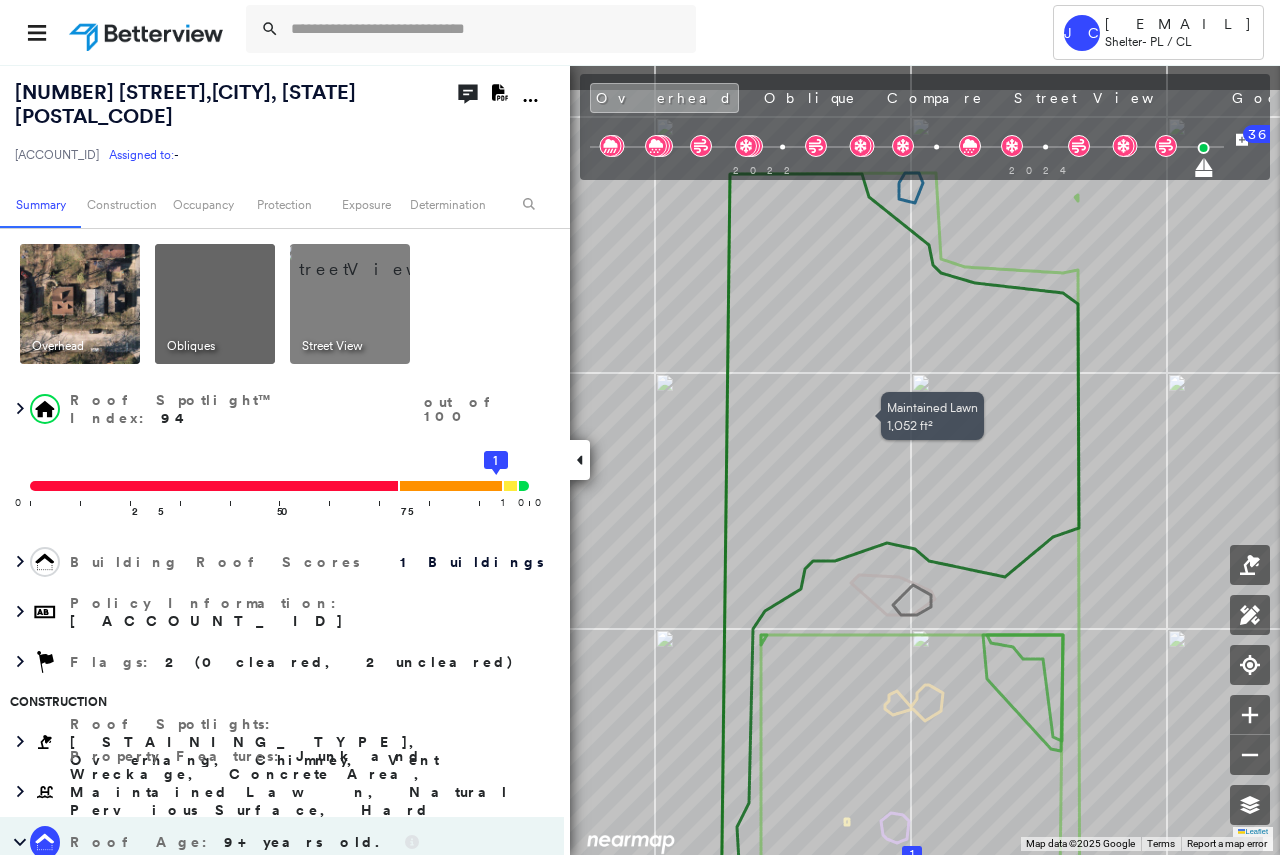 drag, startPoint x: 928, startPoint y: 520, endPoint x: 950, endPoint y: 468, distance: 56.462376 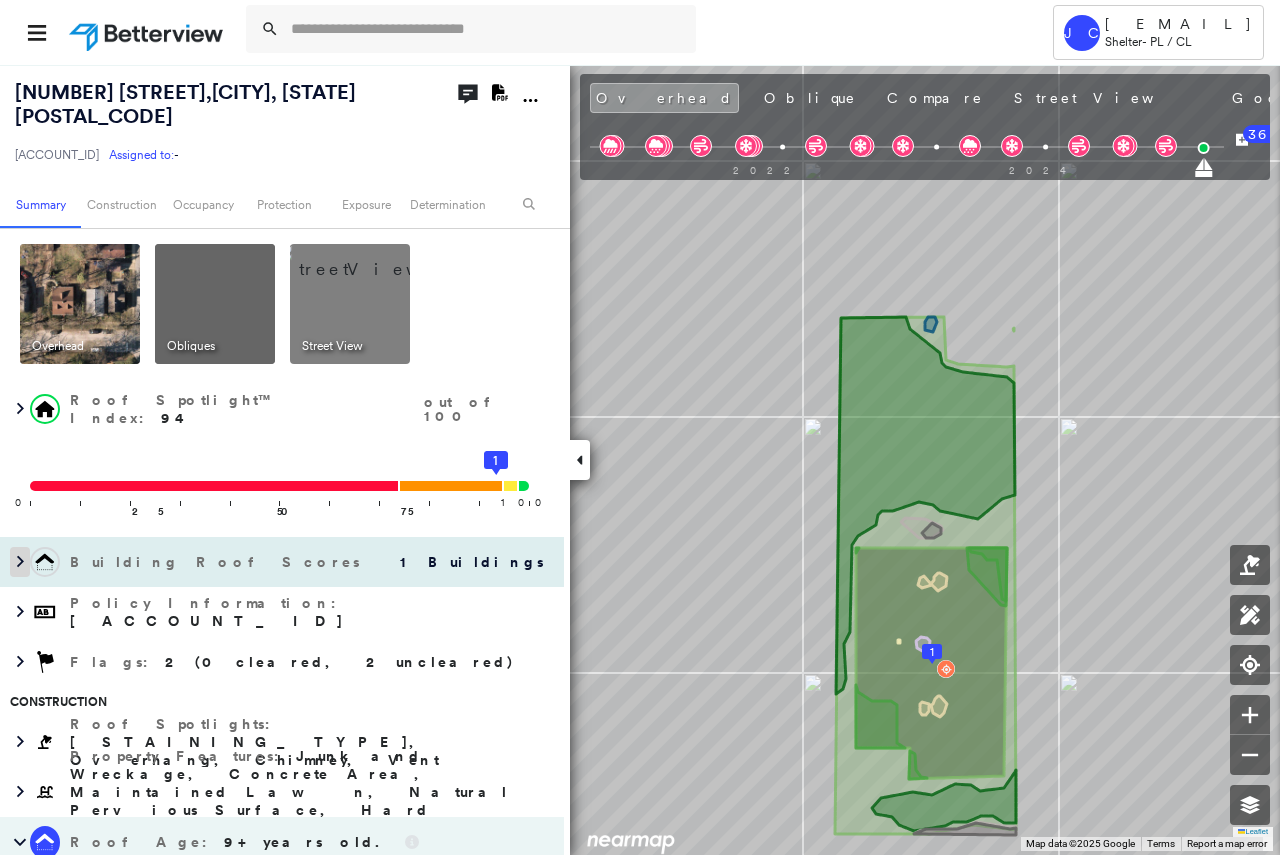 click 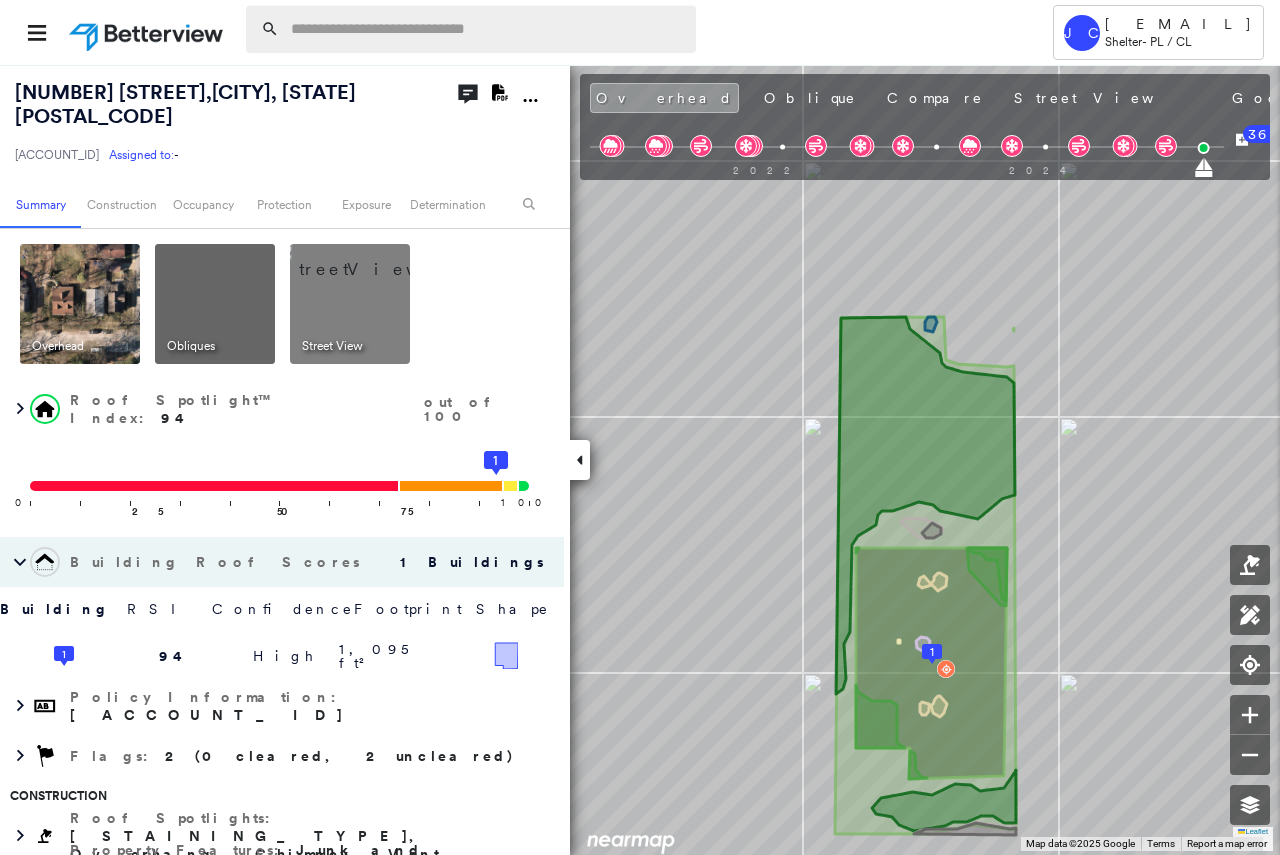 click at bounding box center [487, 29] 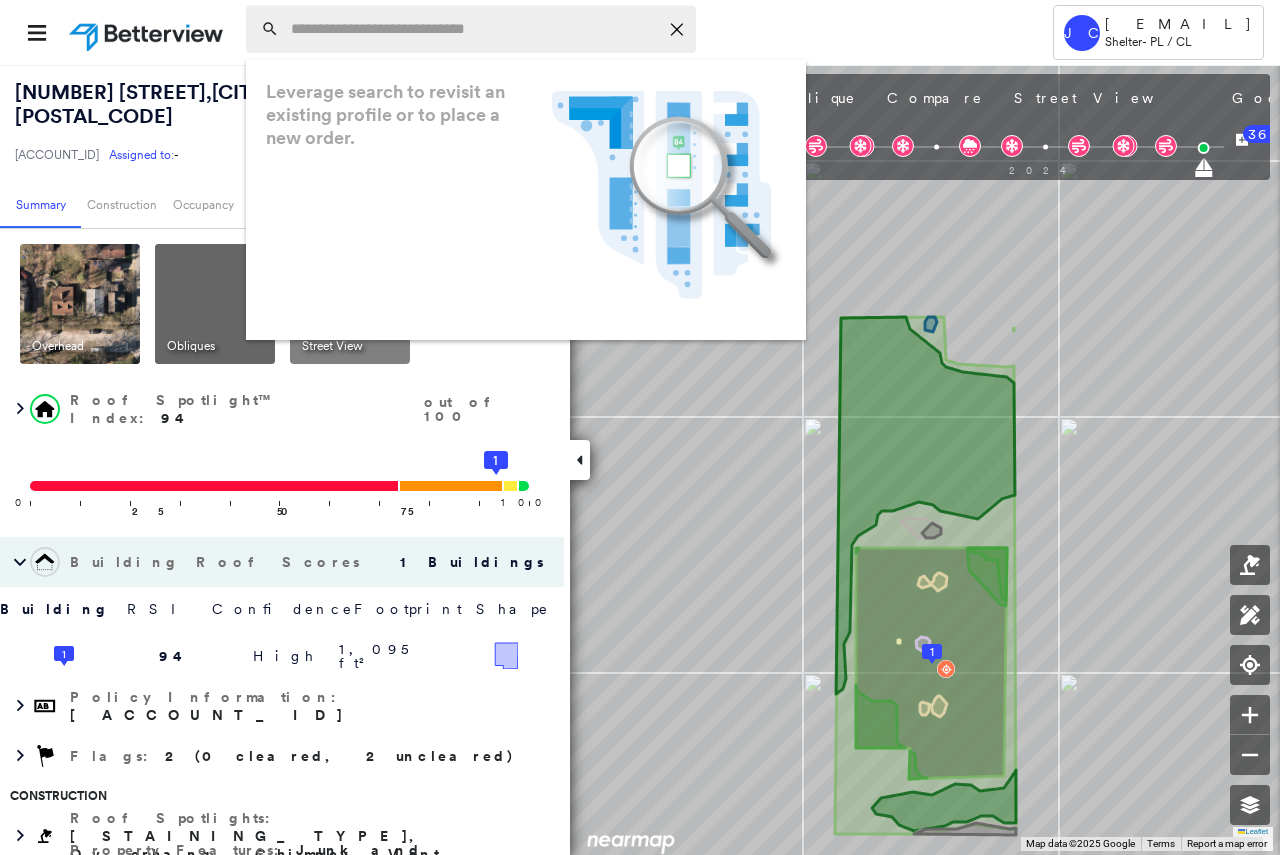 paste on "**********" 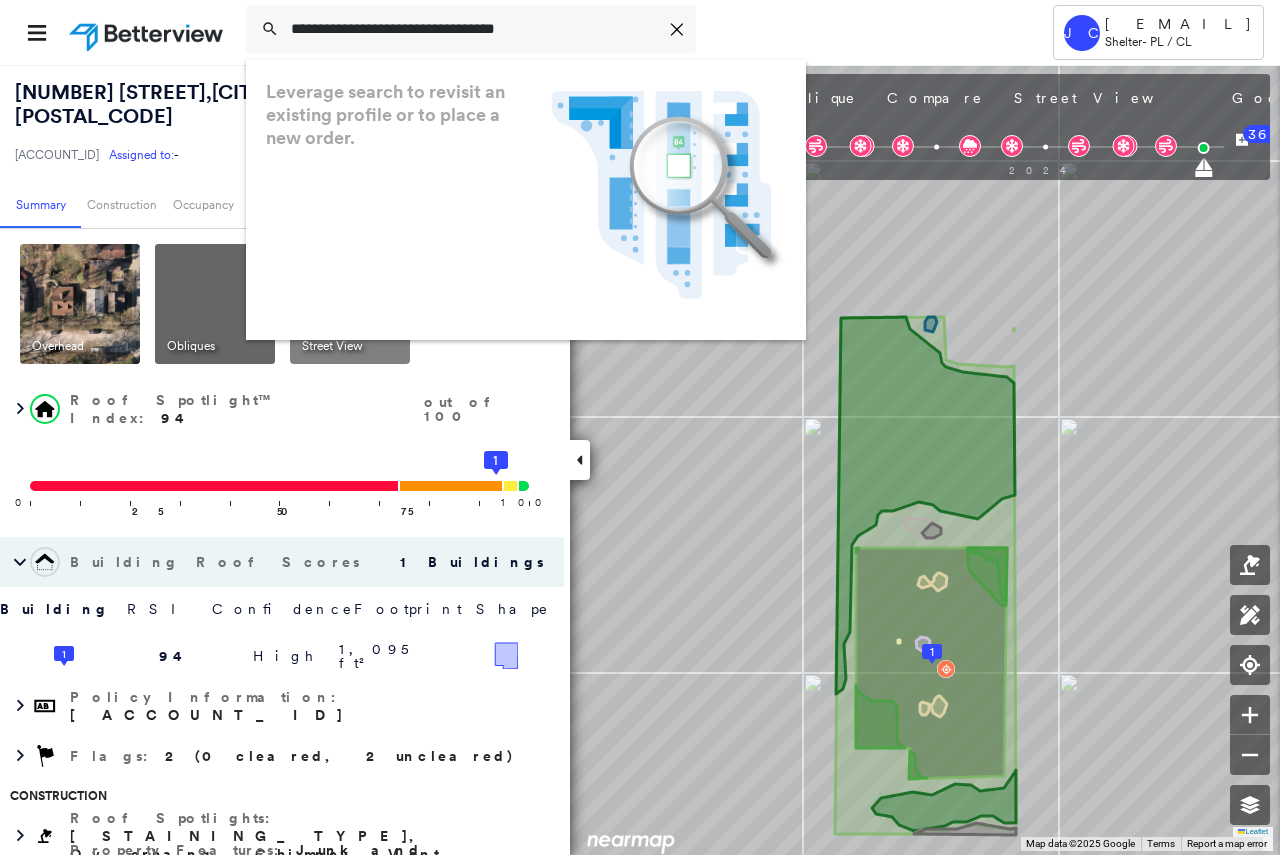 type on "**********" 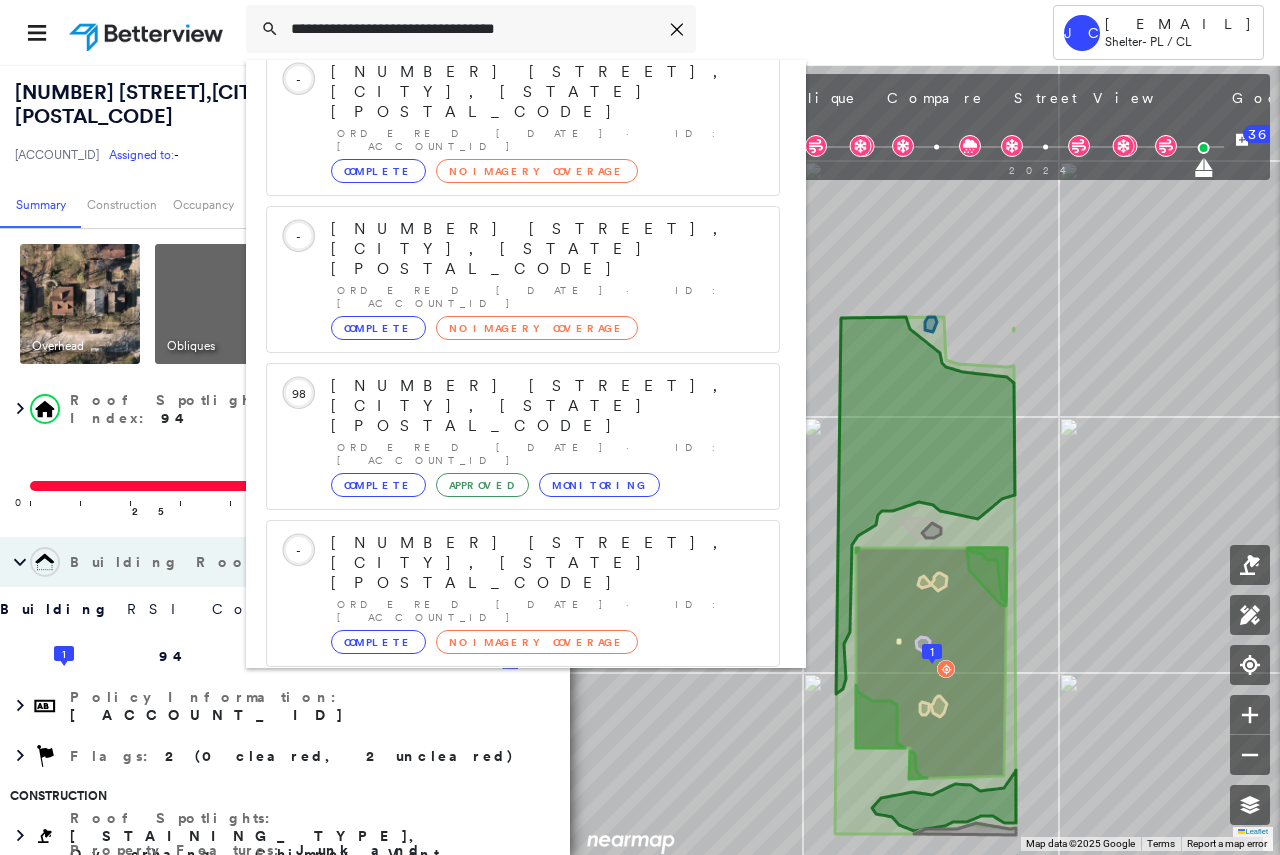 scroll, scrollTop: 213, scrollLeft: 0, axis: vertical 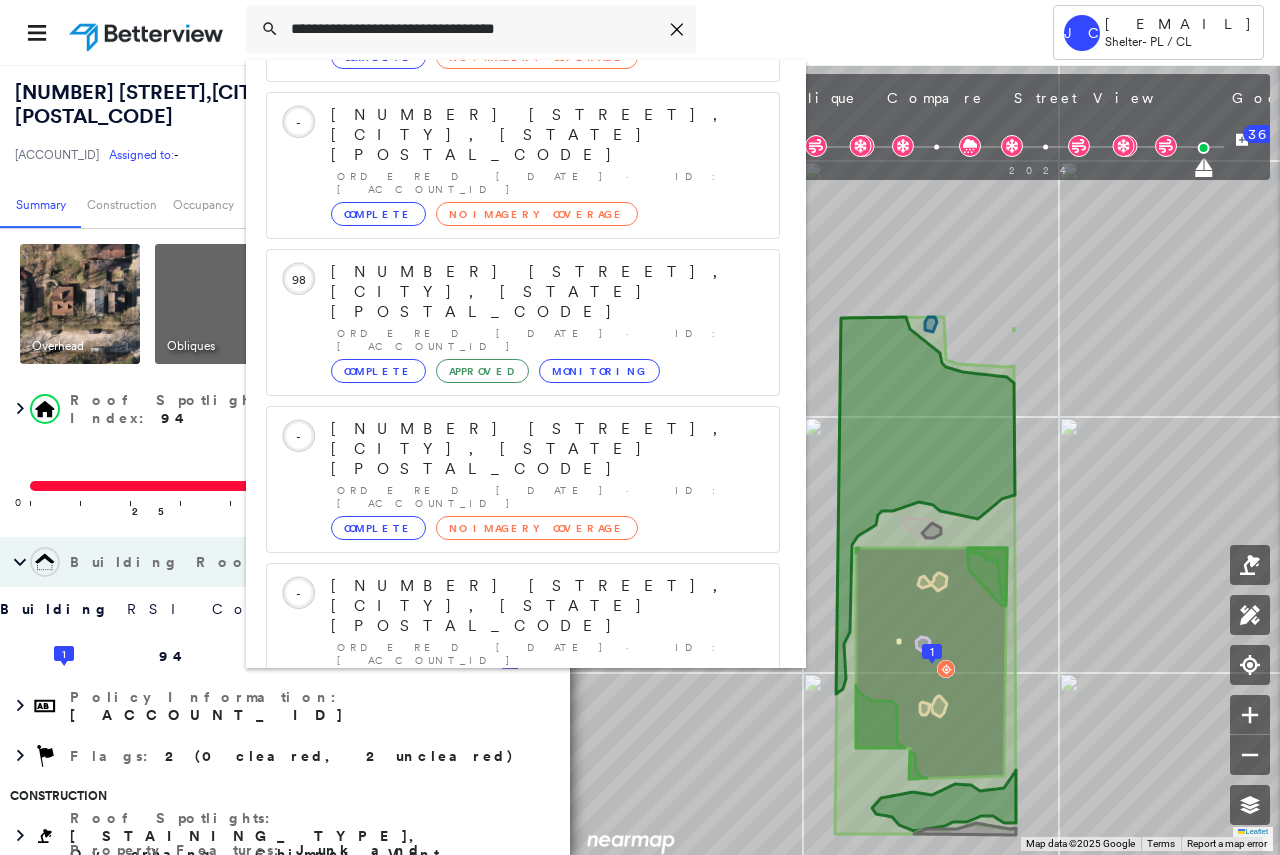 click on "[NUMBER] [STREET], [CITY], [STATE] [POSTAL_CODE]" at bounding box center (501, 898) 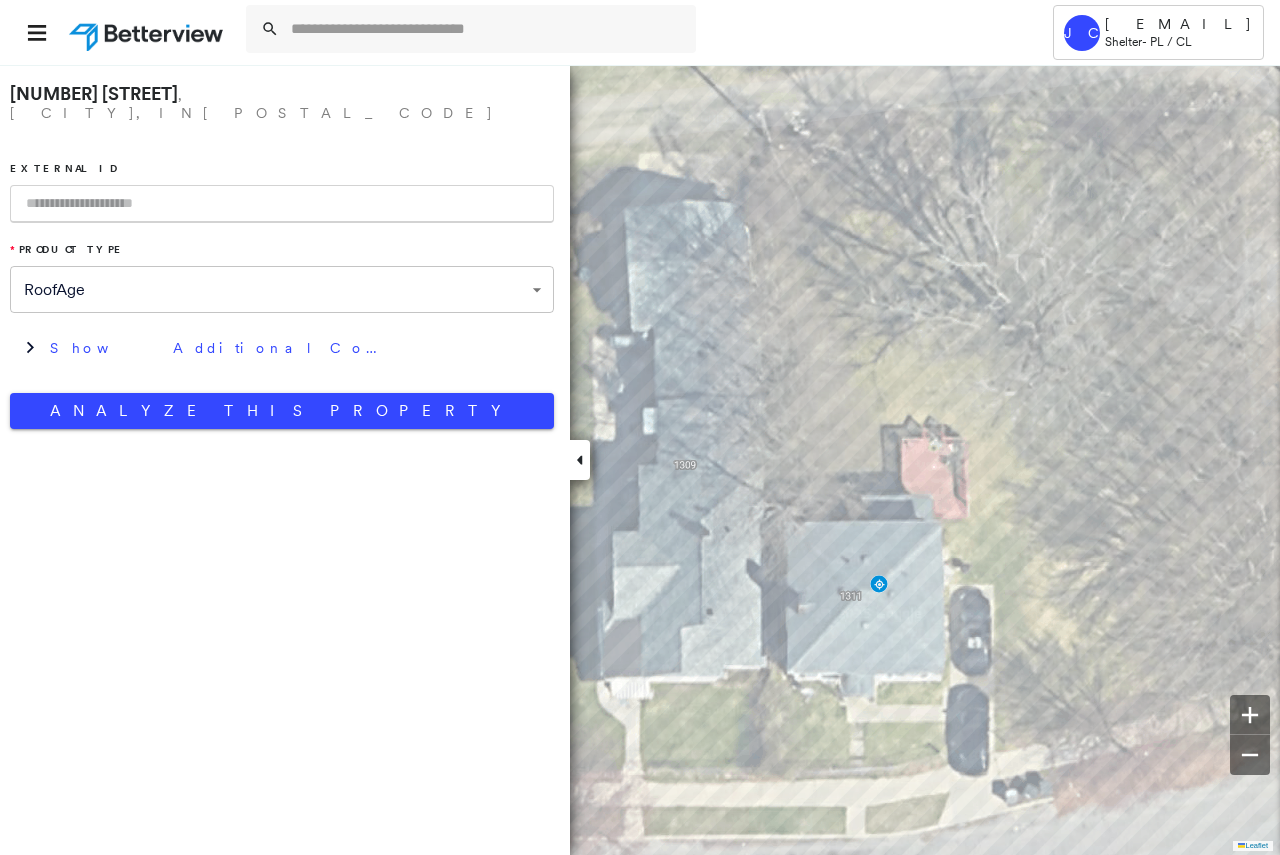 click on "**********" at bounding box center [640, 427] 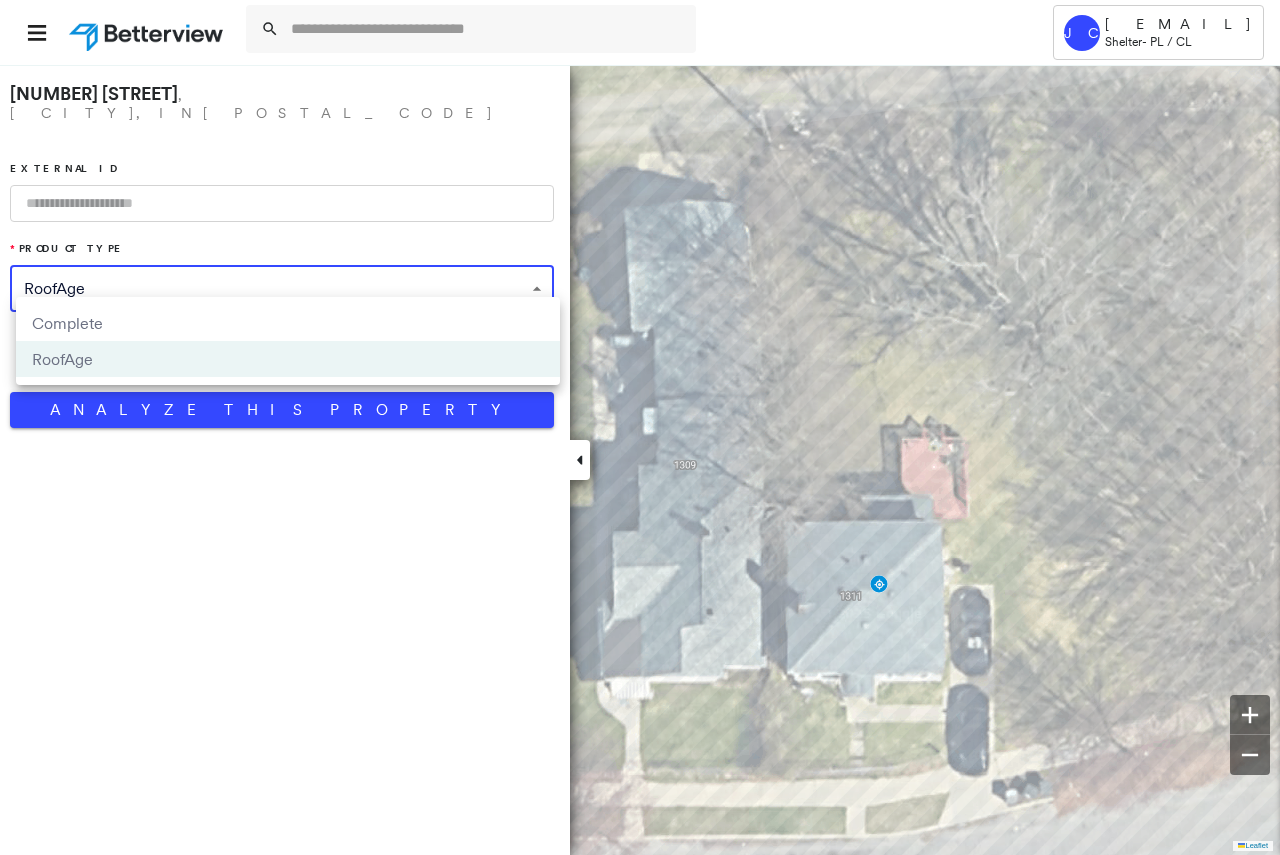 click on "Complete" at bounding box center (288, 323) 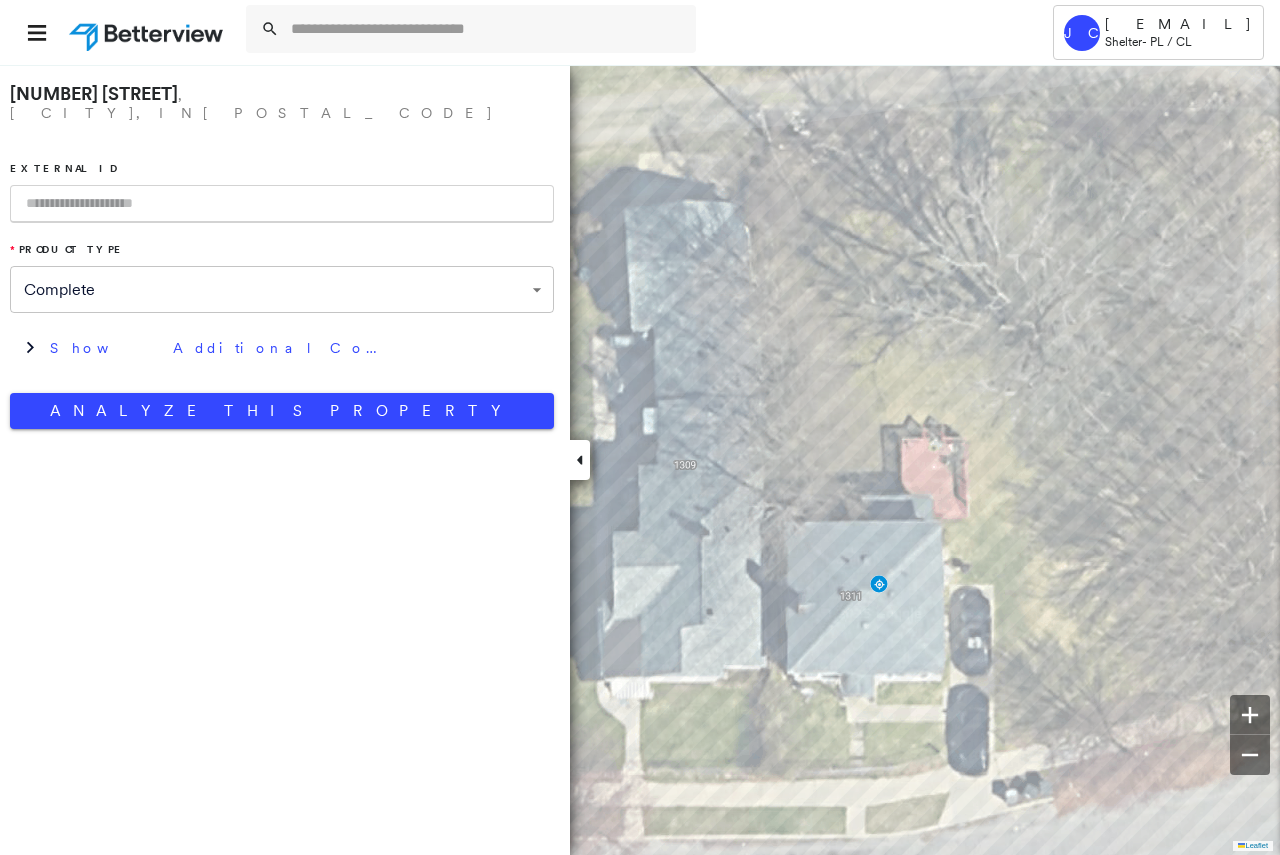 click at bounding box center [282, 204] 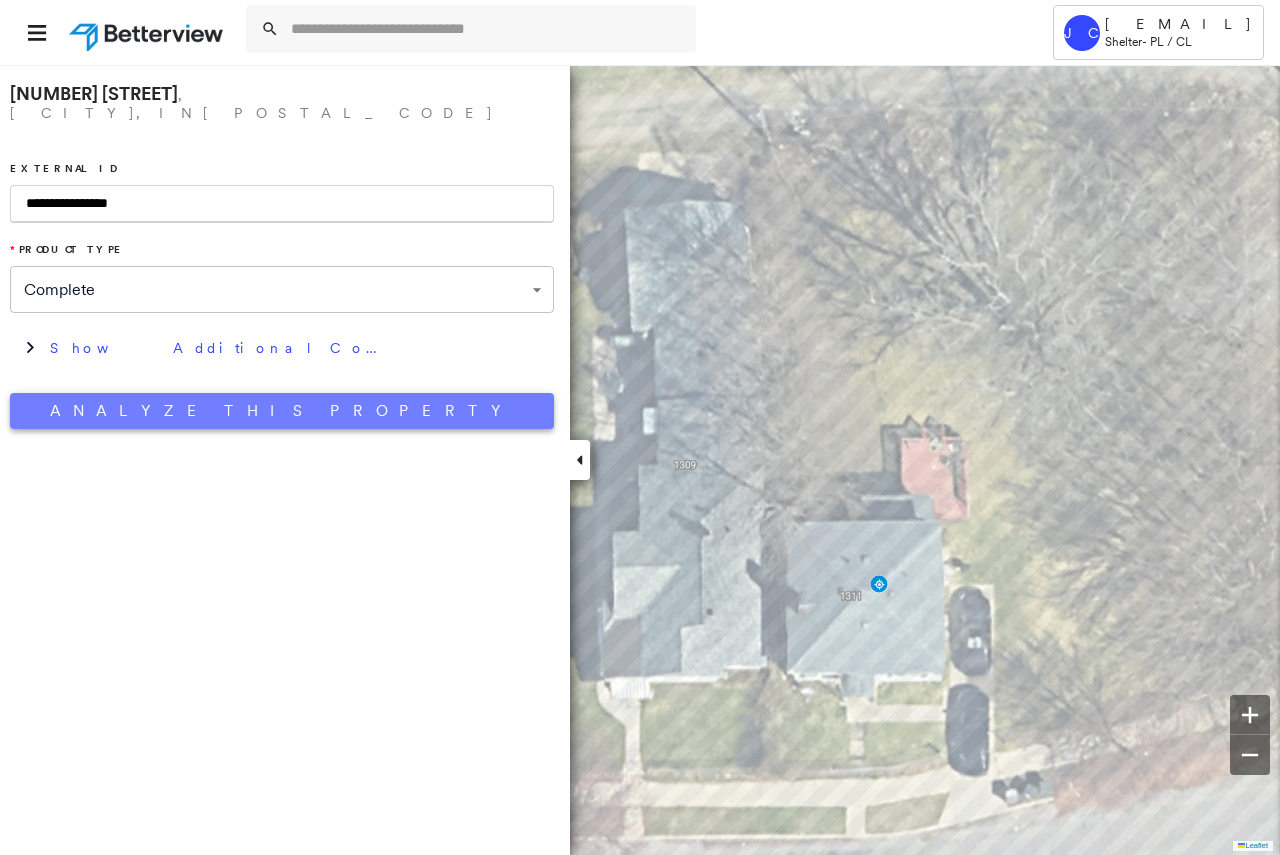 type on "**********" 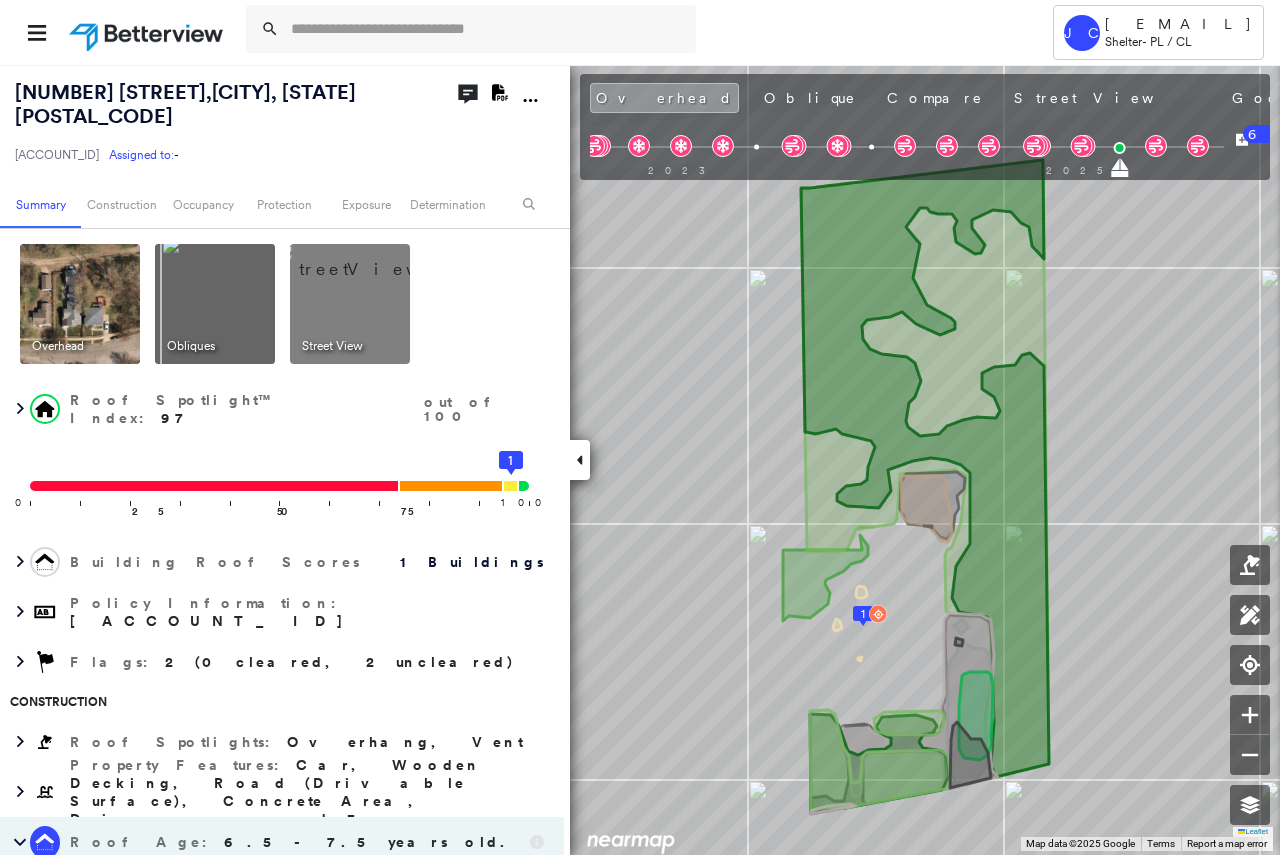 click at bounding box center [374, 259] 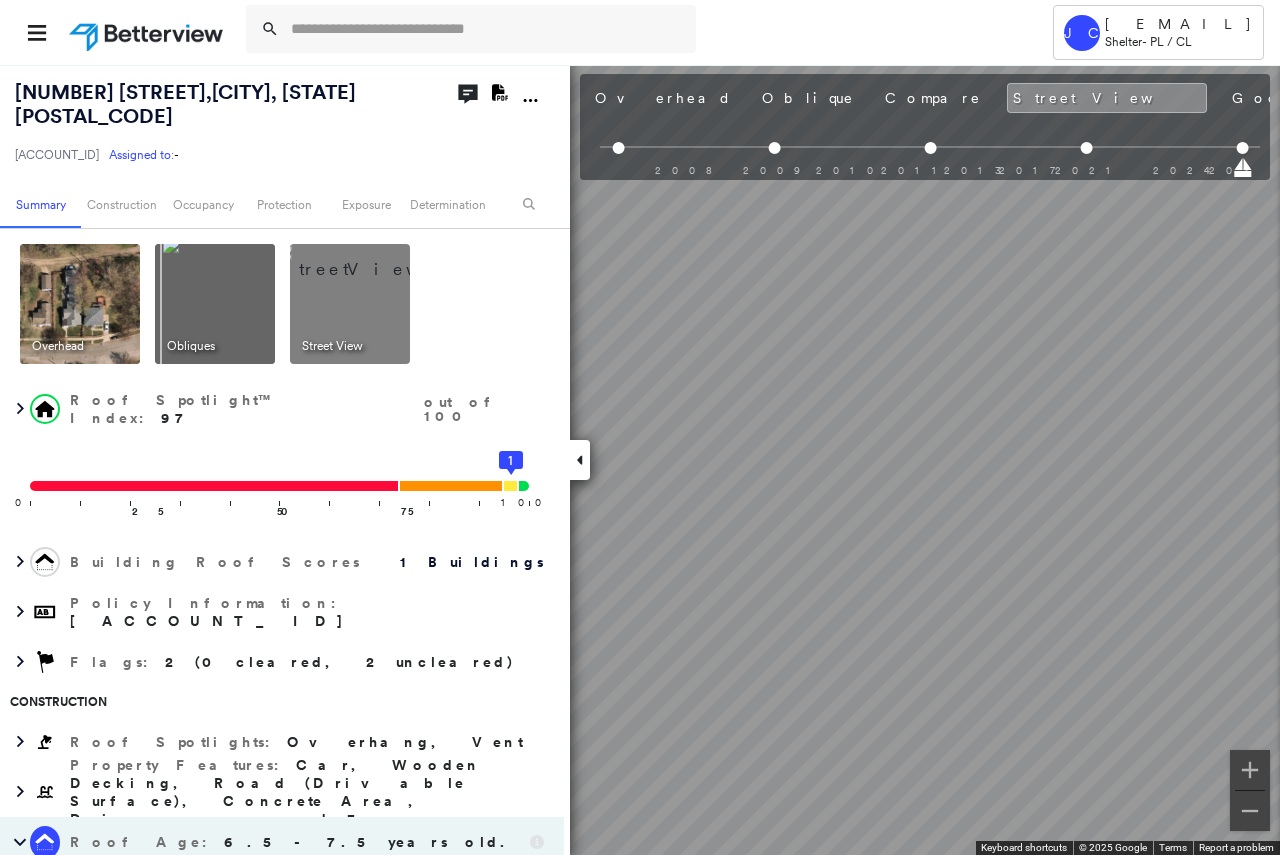 scroll, scrollTop: 0, scrollLeft: 150, axis: horizontal 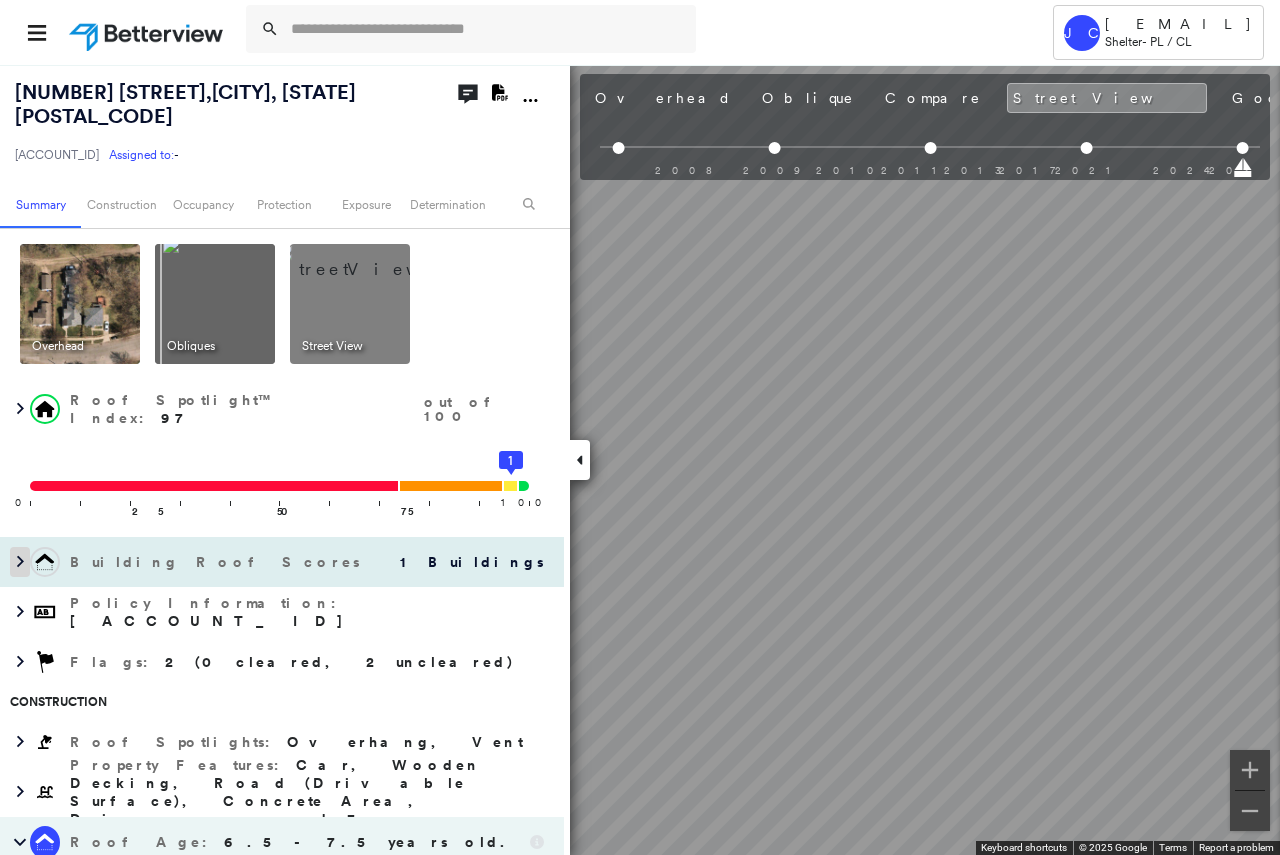 click 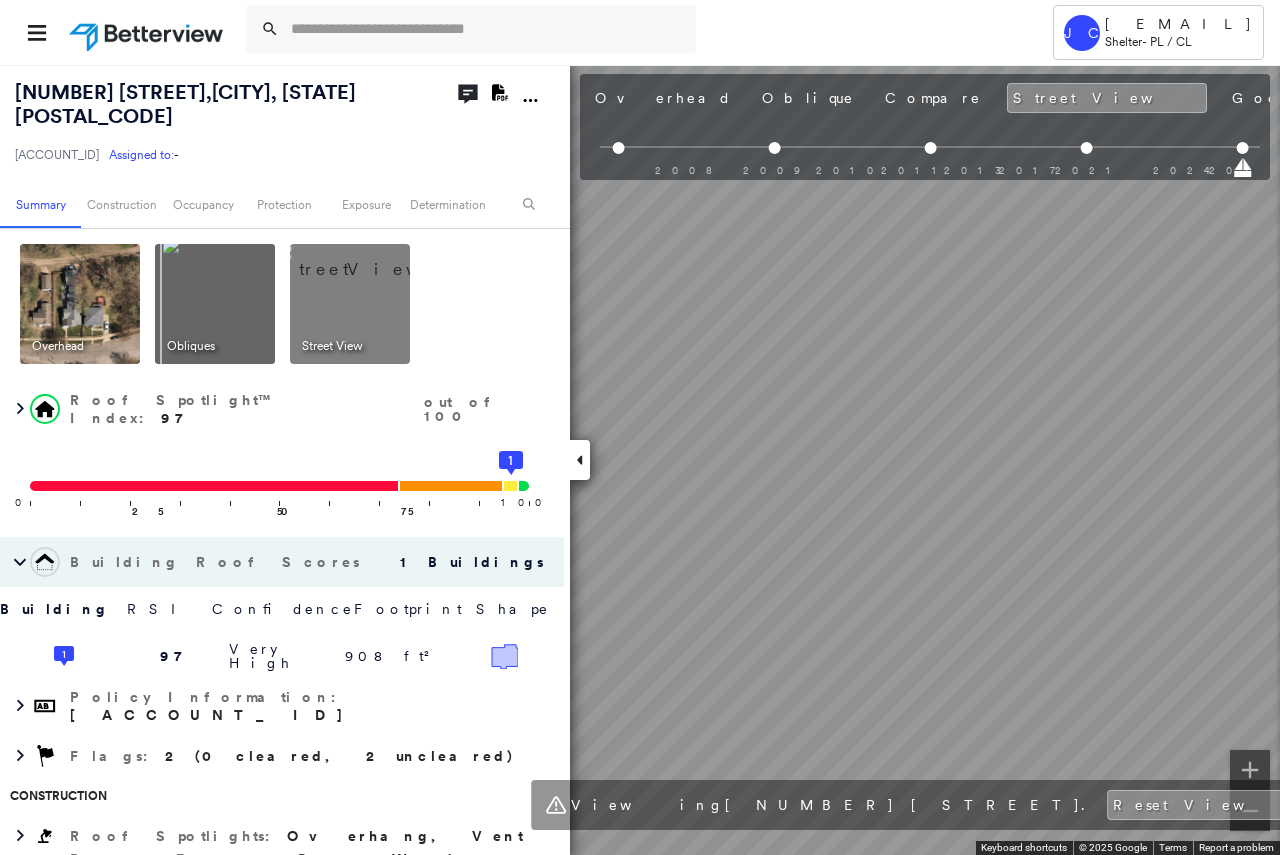 click on "Tower JC [EMAIL] Shelter  -   PL / CL [NUMBER] [STREET], [CITY],  [STATE]  [POSTAL_CODE] [ACCOUNT_ID] Assigned to:  - Assigned to:  - [ACCOUNT_ID] Assigned to:  - Open Comments Download PDF Report Summary Construction Occupancy Protection Exposure Determination Overhead Obliques Street View Roof Spotlight™ Index :  97 out of 100 0 100 25 50 75 1 Building Roof Scores 1 Buildings Building RSI Confidence Footprint Shape 1 97 Very High 908 ft² Shape: Hip Ratio: 89% Material: Asphalt Shingle Ratio: 97% Slope: 25  degrees    (Moderate) Height: 23  (2 Story) Square Footage: 908 ft² Overhang Medium  ( 14%,  123 ft² ) Policy Information :  [ACCOUNT_ID] Flags :  2 (0 cleared, 2 uncleared) Construction Roof Spotlights :  Overhang, Vent Property Features :  Car, Wooden Decking, Road (Drivable Surface), Concrete Area, Driveway and 3 more Roof Age :  6.5 - 7.5 years old. 1 Building 1 :  6.5 - 7.5 years COMPARE Before :  [DATE] 908 ft² After :  [DATE] 908 ft² Roof Size & Shape :  Wind" at bounding box center [640, 427] 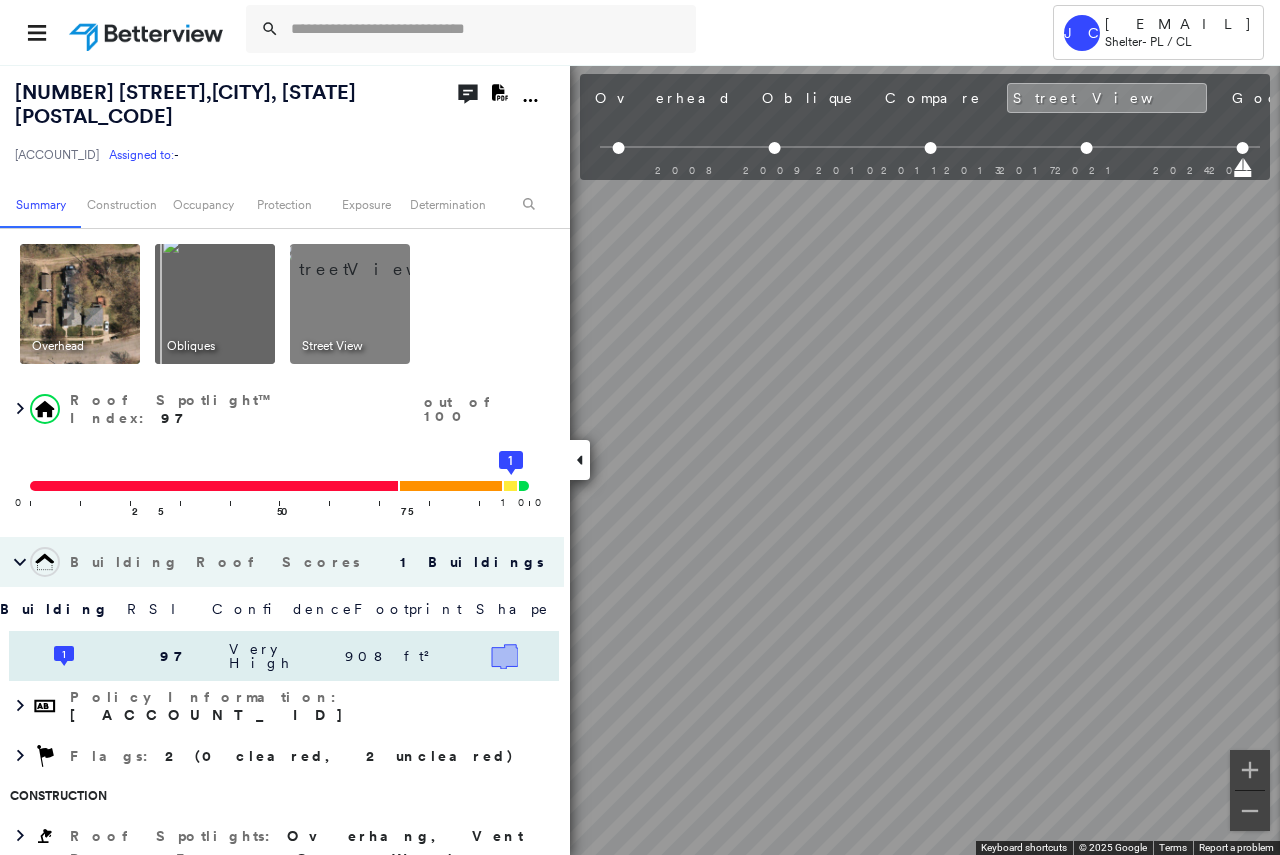 click on "[NUMBER] [STREET], [CITY], [STATE] [POSTAL_CODE] [ACCOUNT_ID] Assigned to:  - Assigned to:  - [ACCOUNT_ID] Assigned to:  - Open Comments Download PDF Report Summary Construction Occupancy Protection Exposure Determination Overhead Obliques Street View Roof Spotlight™ Index :  97 out of 100 0 100 25 50 75 1 Building Roof Scores 1 Buildings Building RSI Confidence Footprint Shape 1 97 Very High 908 ft² Shape: Hip Ratio: 89% Material: Asphalt Shingle Ratio: 97% Slope: 25  degrees    (Moderate) Height: 23  (2 Story) Square Footage: 908 ft² Overhang Medium  ( 14%,  123 ft² ) Policy Information :  [ACCOUNT_ID] Flags :  2 (0 cleared, 2 uncleared) Construction Roof Spotlights :  Overhang, Vent Property Features :  Car, Wooden Decking, Road (Drivable Surface), Concrete Area, Driveway and 3 more Roof Age :  6.5 - 7.5 years old. 1 Building 1 :  6.5 - 7.5 years COMPARE Before :  [DATE] 908 ft² After :  [DATE] 908 ft² Roof Size & Shape :  1 building  - Hip | Asphalt Shingle Occupancy Place Detail Wind" at bounding box center [640, 459] 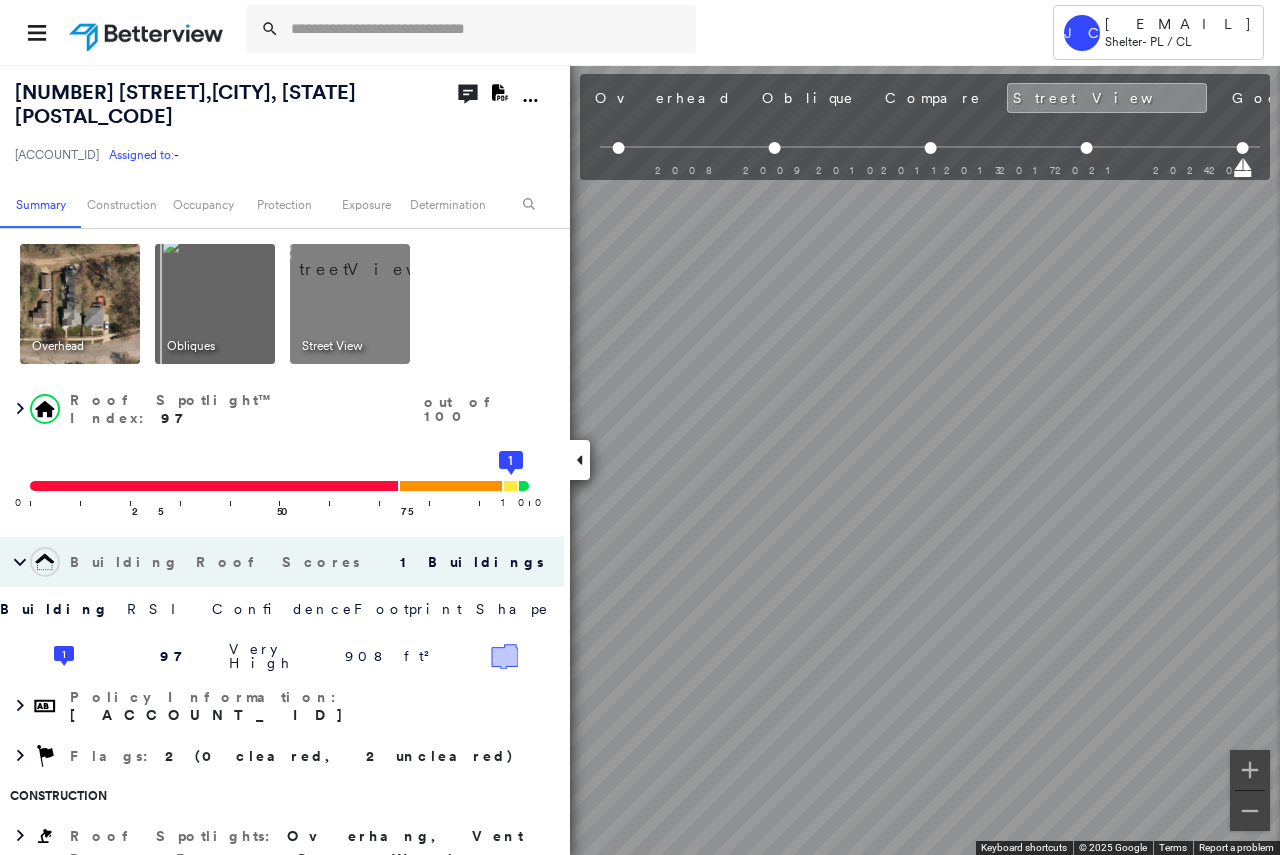 click on "Tower JC [EMAIL] Shelter  -   PL / CL [NUMBER] [STREET], [CITY],  [STATE]  [POSTAL_CODE] [ACCOUNT_ID] Assigned to:  - Assigned to:  - [ACCOUNT_ID] Assigned to:  - Open Comments Download PDF Report Summary Construction Occupancy Protection Exposure Determination Overhead Obliques Street View Roof Spotlight™ Index :  97 out of 100 0 100 25 50 75 1 Building Roof Scores 1 Buildings Building RSI Confidence Footprint Shape 1 97 Very High 908 ft² Shape: Hip Ratio: 89% Material: Asphalt Shingle Ratio: 97% Slope: 25  degrees    (Moderate) Height: 23  (2 Story) Square Footage: 908 ft² Overhang Medium  ( 14%,  123 ft² ) Policy Information :  [ACCOUNT_ID] Flags :  2 (0 cleared, 2 uncleared) Construction Roof Spotlights :  Overhang, Vent Property Features :  Car, Wooden Decking, Road (Drivable Surface), Concrete Area, Driveway and 3 more Roof Age :  6.5 - 7.5 years old. 1 Building 1 :  6.5 - 7.5 years COMPARE Before :  [DATE] 908 ft² After :  [DATE] 908 ft² Roof Size & Shape :  Wind" at bounding box center (640, 427) 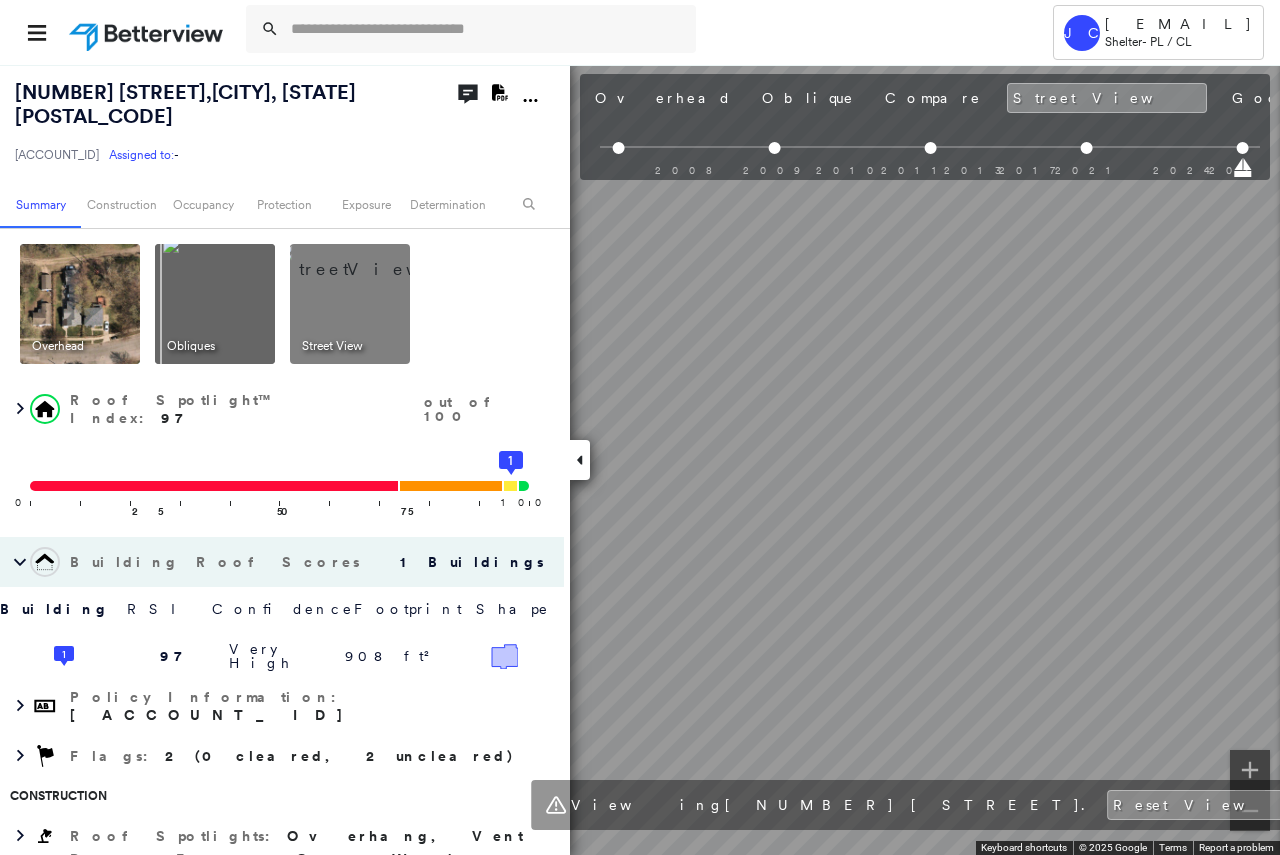 click at bounding box center (215, 304) 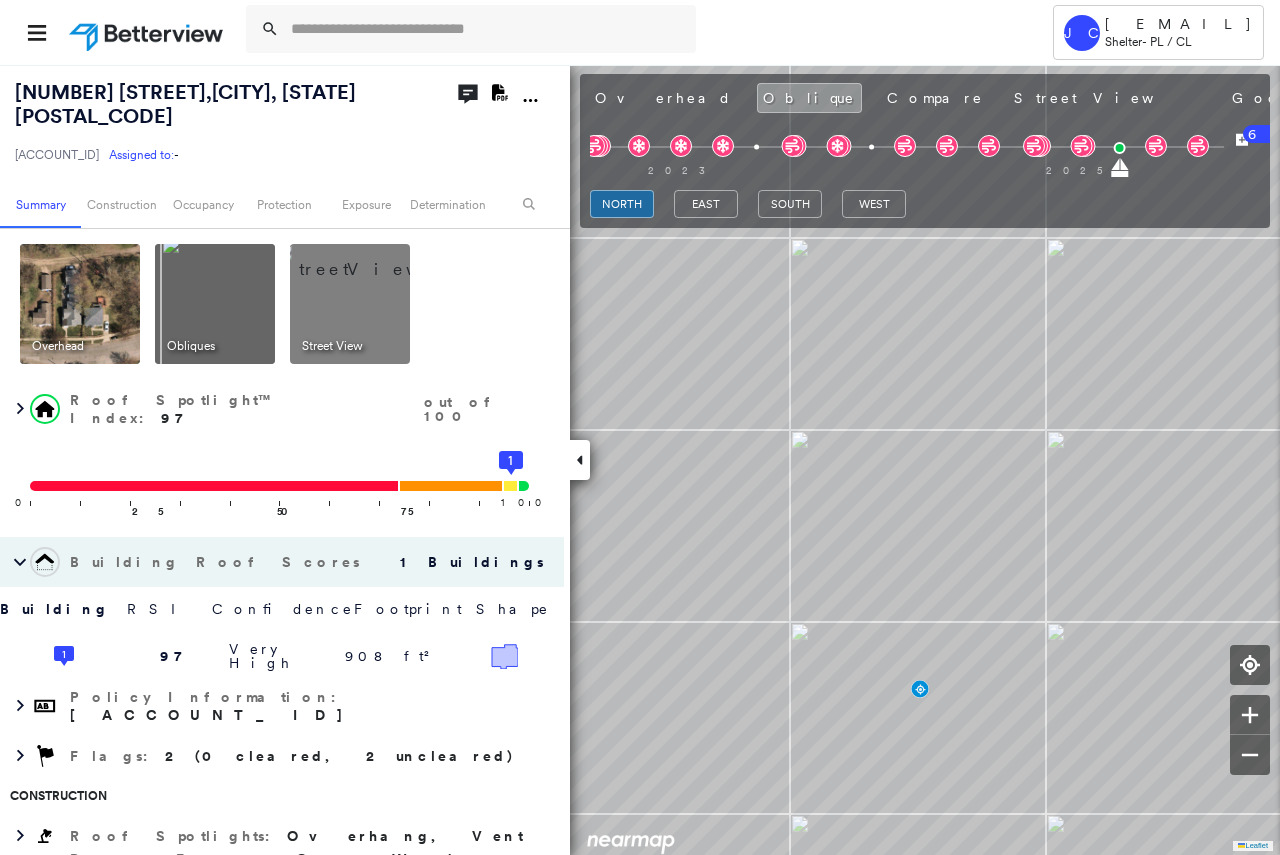 click at bounding box center (80, 304) 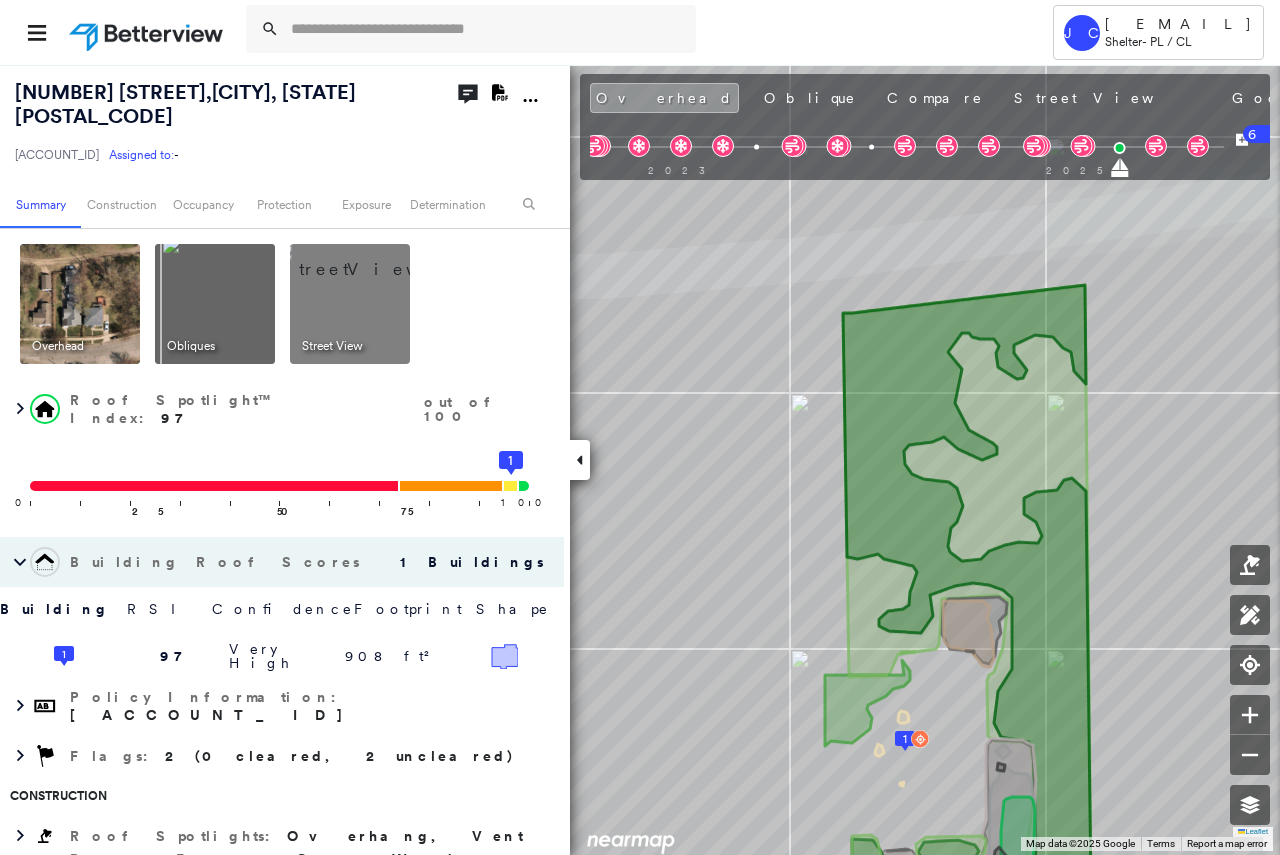 click at bounding box center (215, 304) 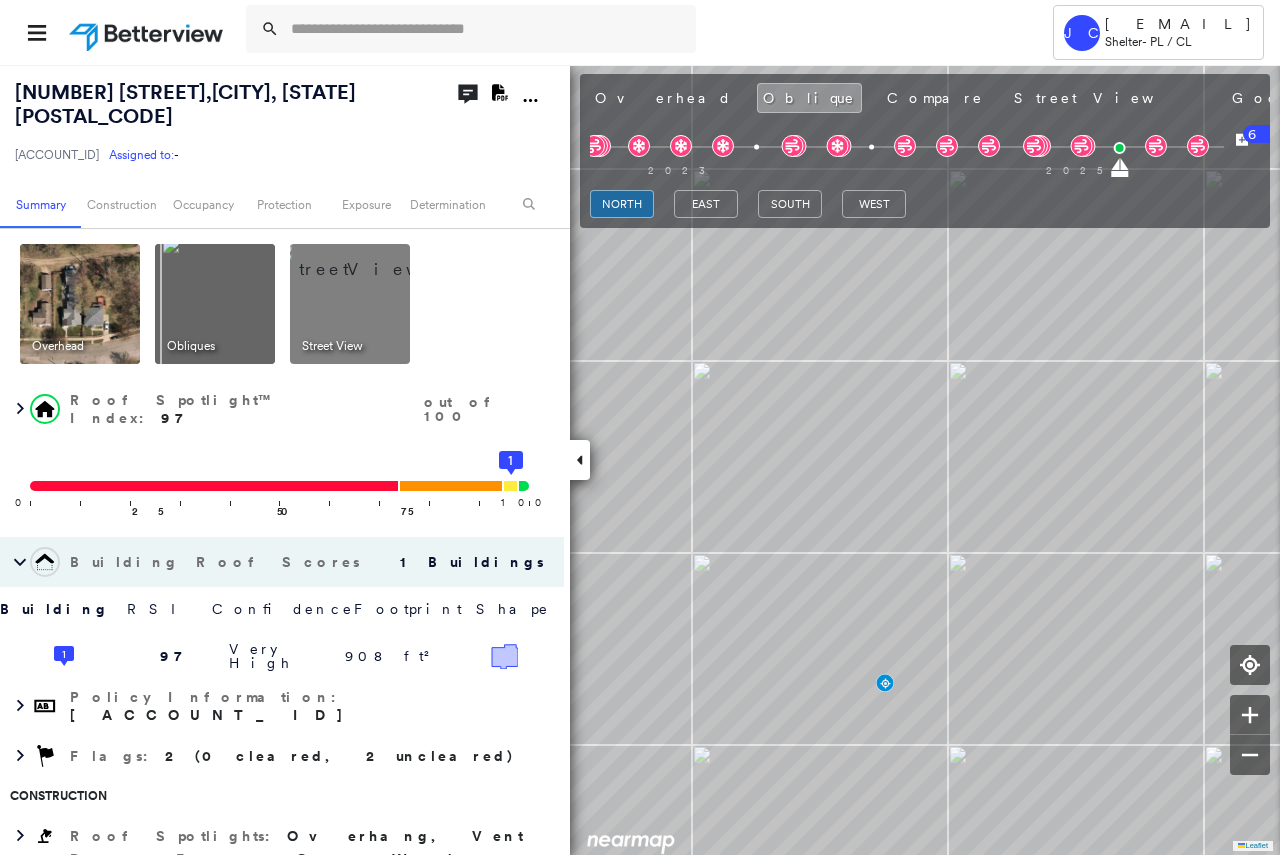 click at bounding box center [215, 304] 